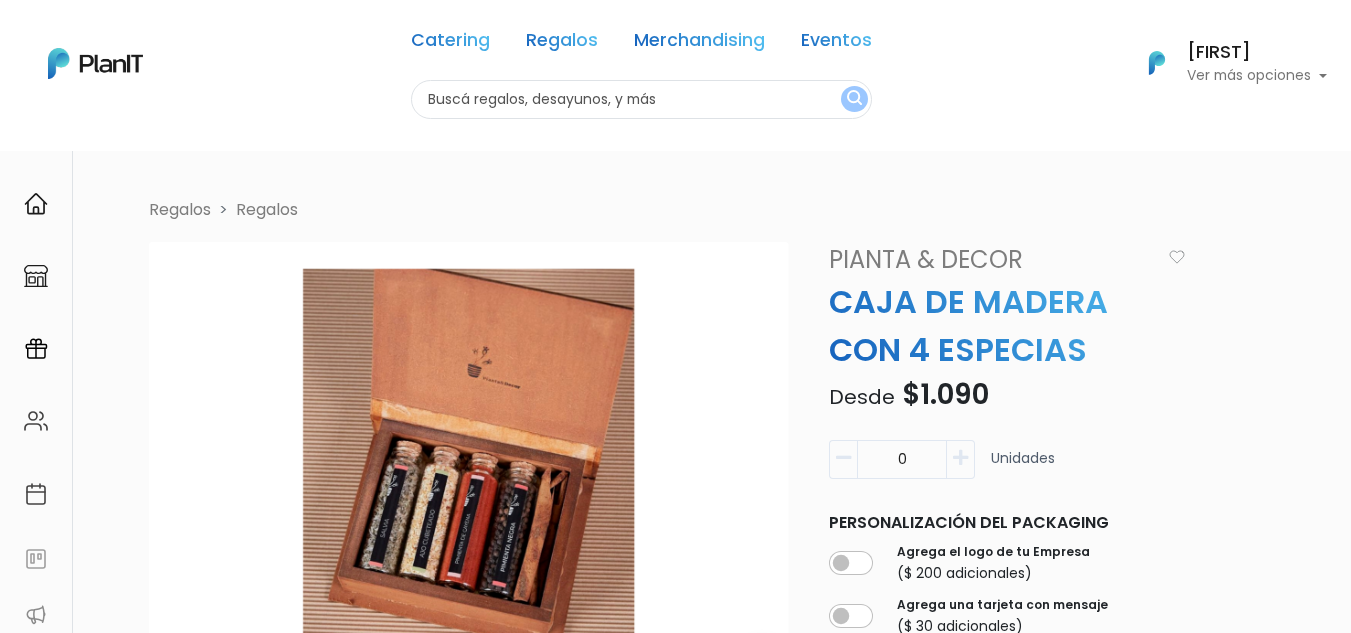 scroll, scrollTop: 67, scrollLeft: 0, axis: vertical 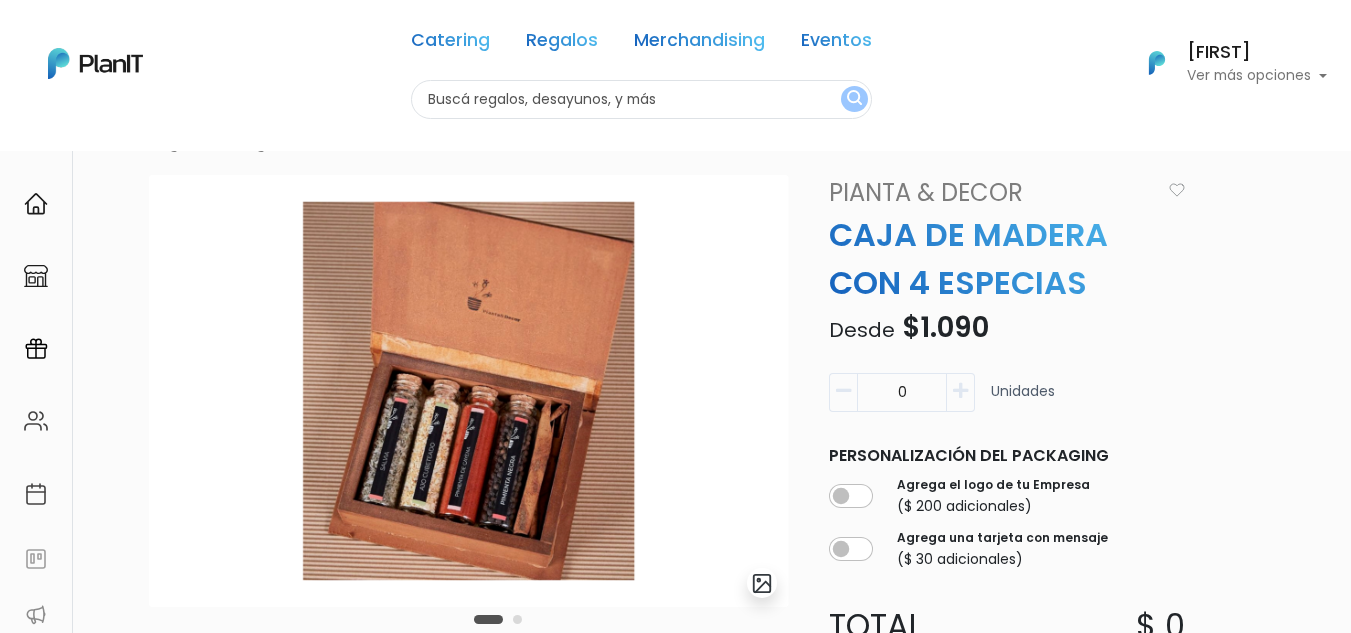 click at bounding box center (498, 619) 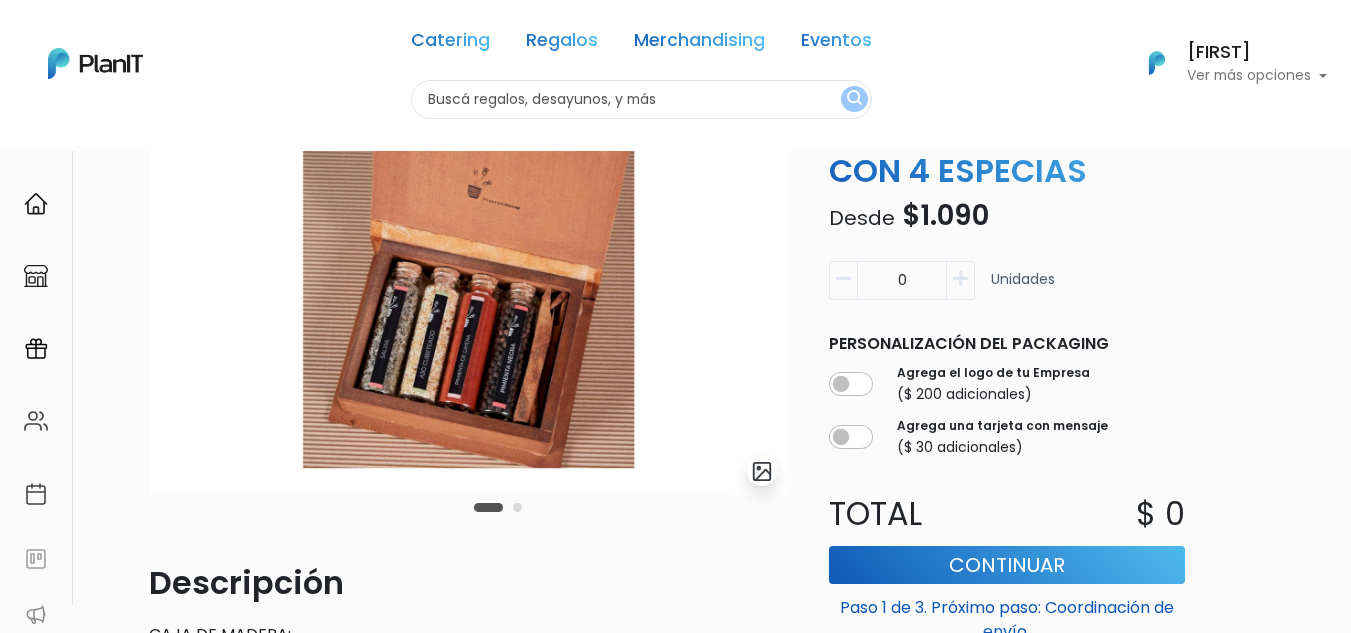 scroll, scrollTop: 167, scrollLeft: 0, axis: vertical 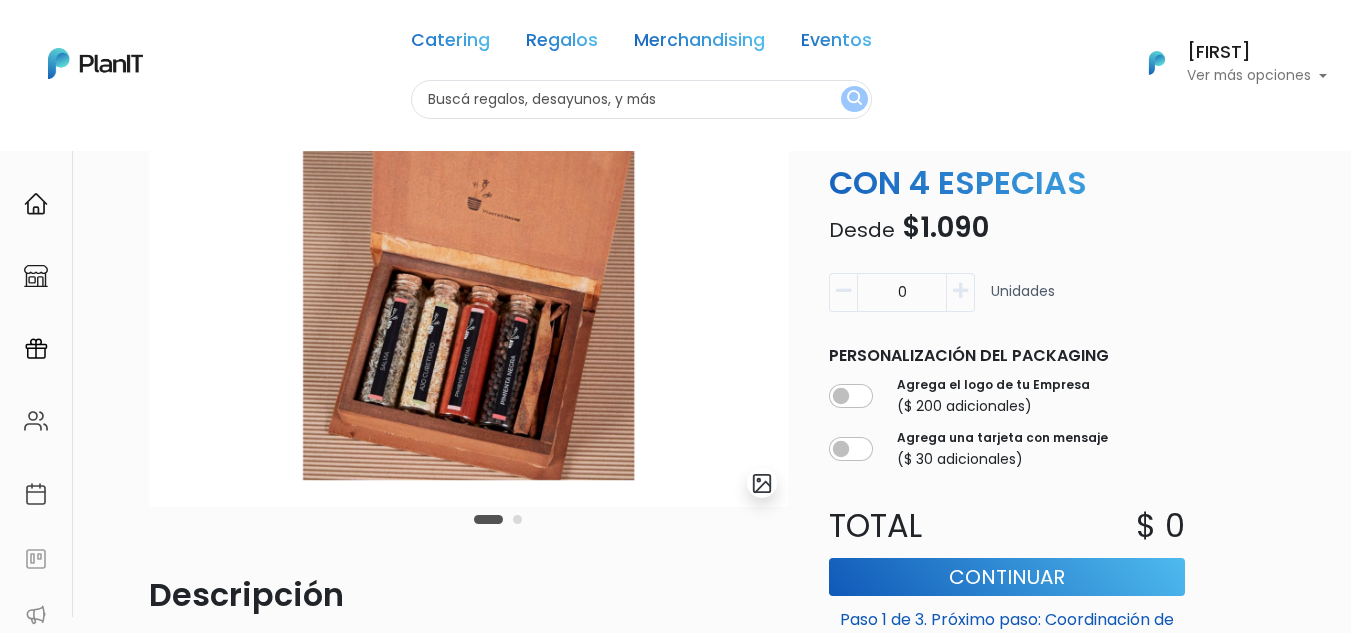 click at bounding box center (517, 519) 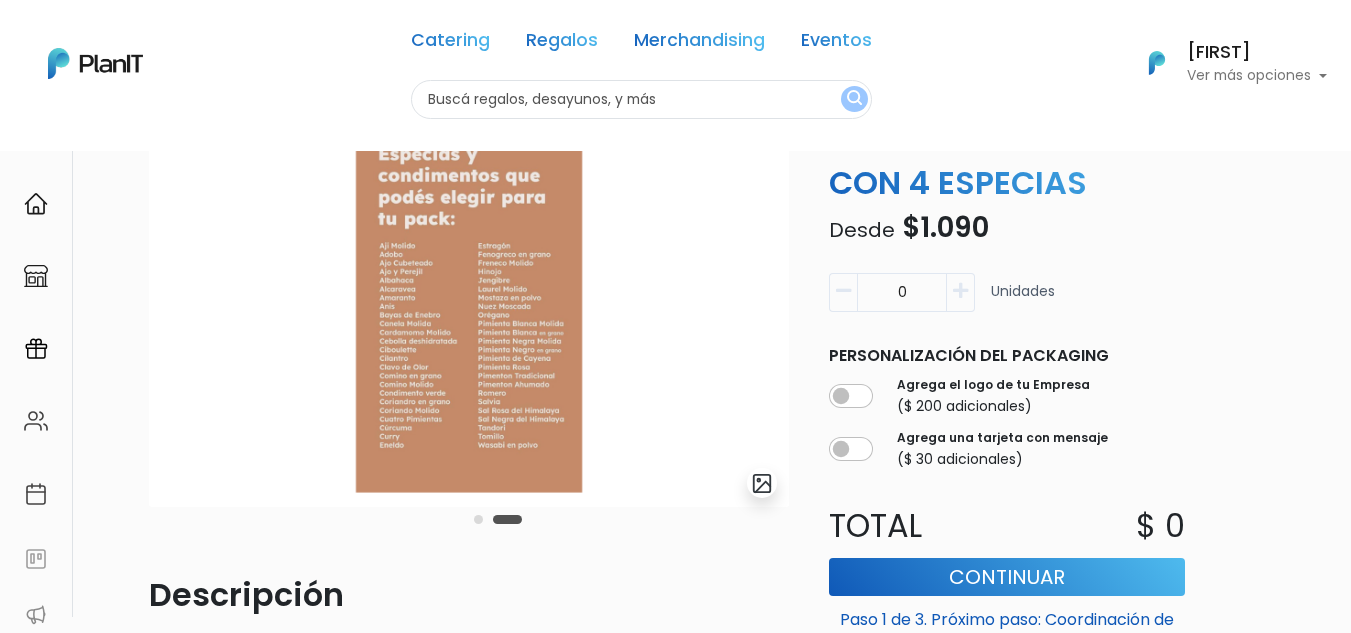 scroll, scrollTop: 133, scrollLeft: 0, axis: vertical 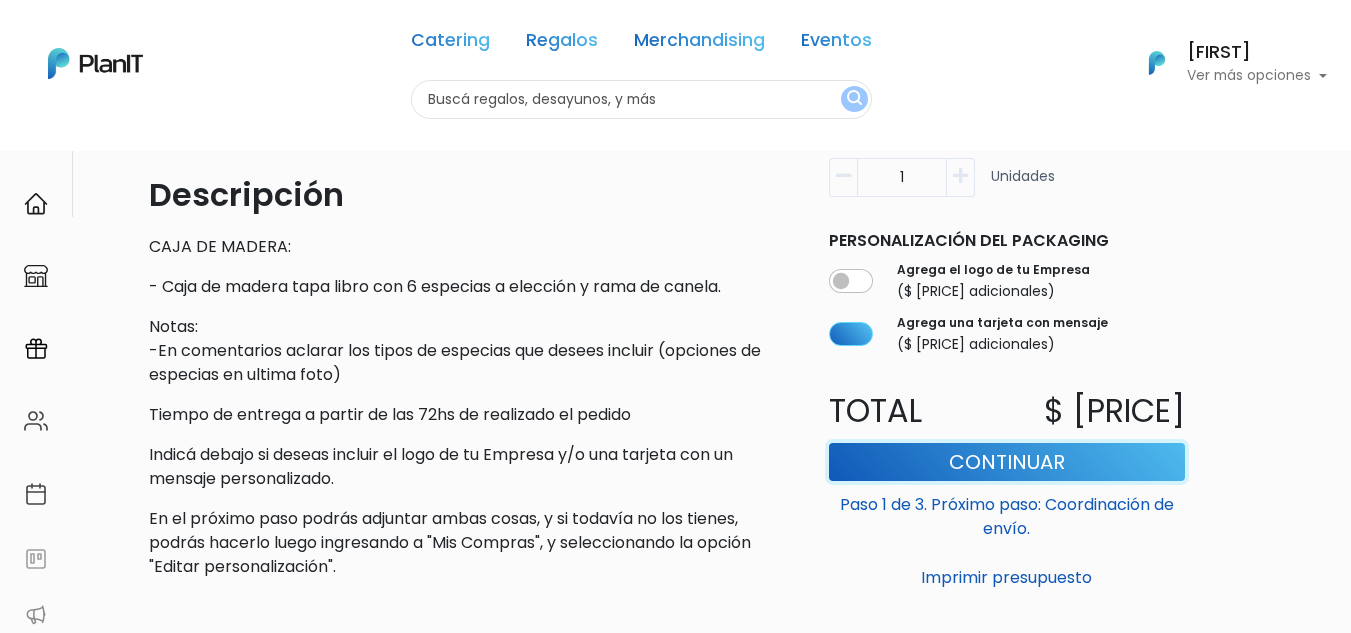 click on "Continuar" at bounding box center (1007, 462) 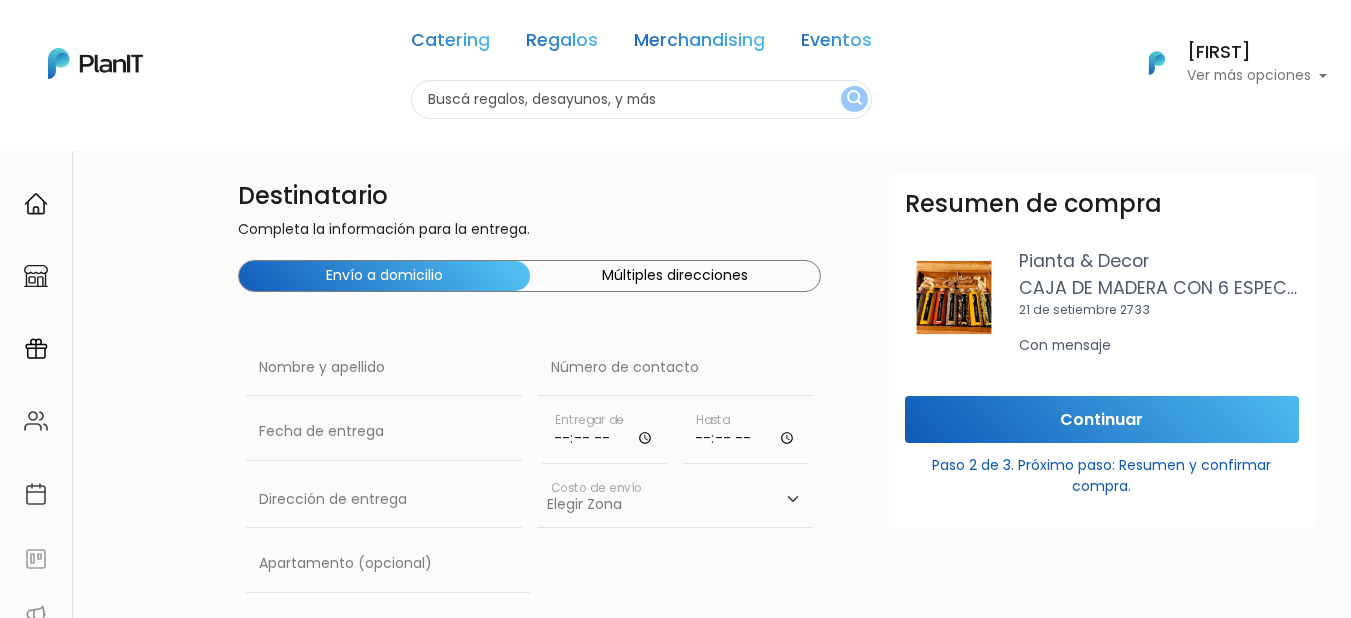 scroll, scrollTop: 133, scrollLeft: 0, axis: vertical 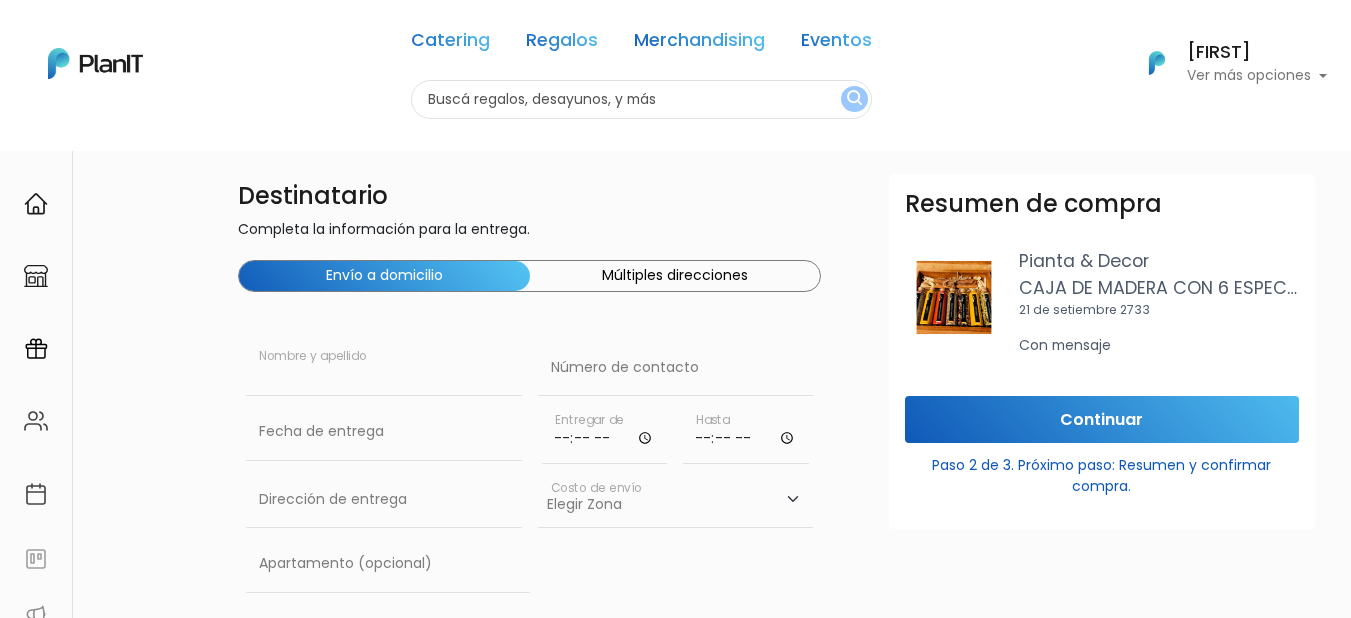 click at bounding box center (384, 368) 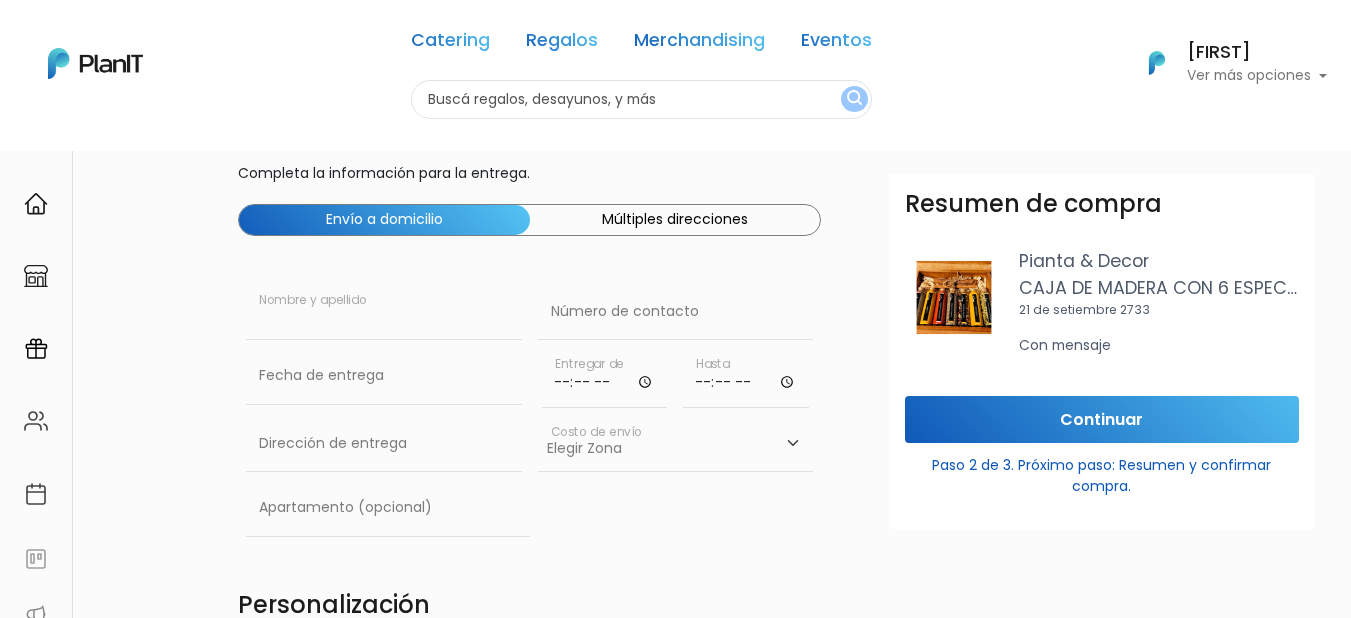 scroll, scrollTop: 67, scrollLeft: 0, axis: vertical 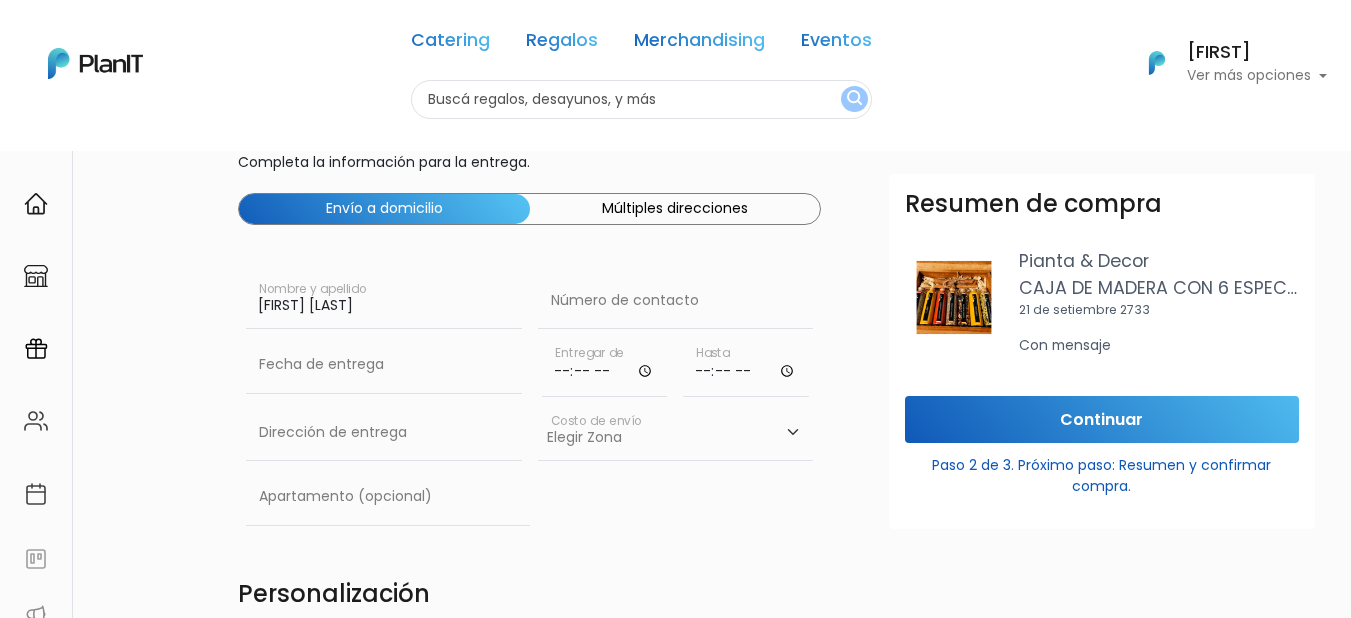 drag, startPoint x: 363, startPoint y: 308, endPoint x: 225, endPoint y: 305, distance: 138.03261 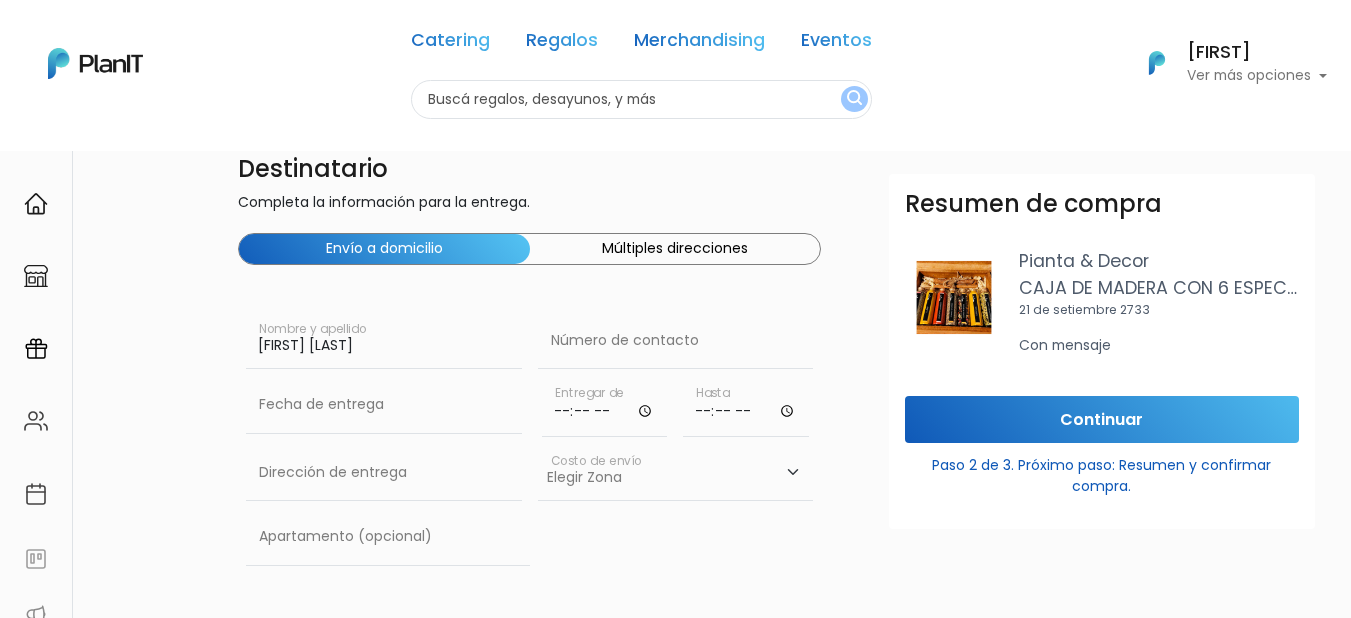 scroll, scrollTop: 33, scrollLeft: 0, axis: vertical 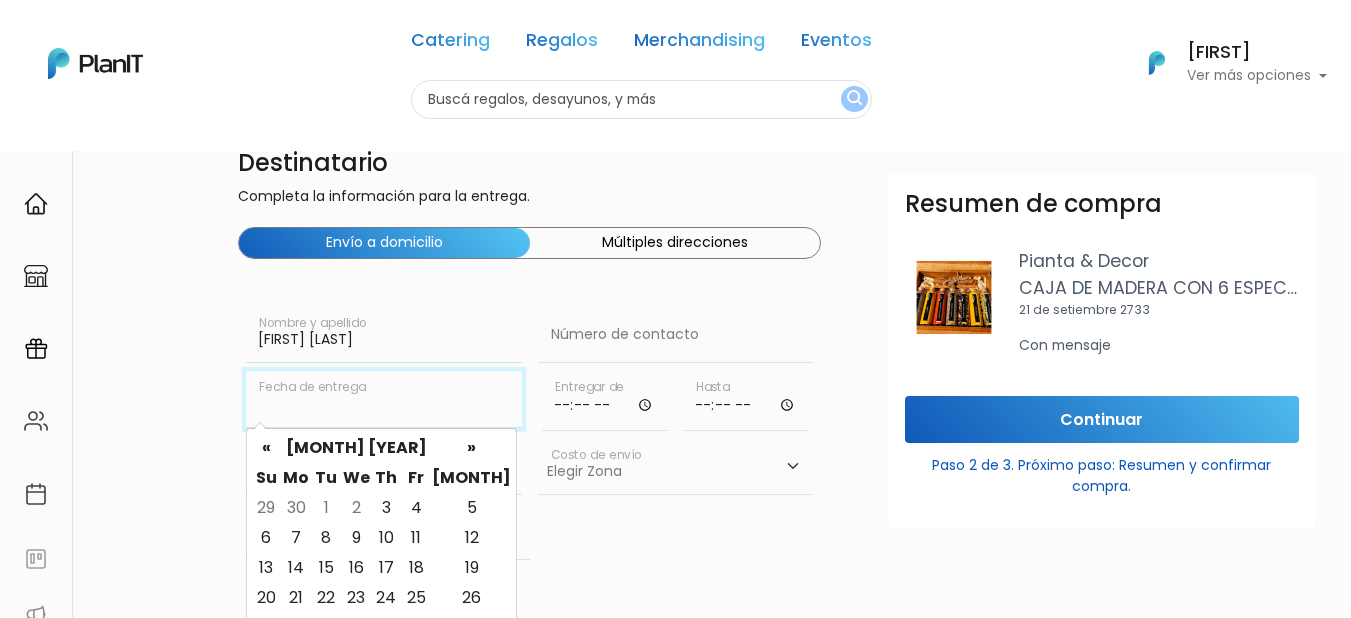 click at bounding box center [384, 399] 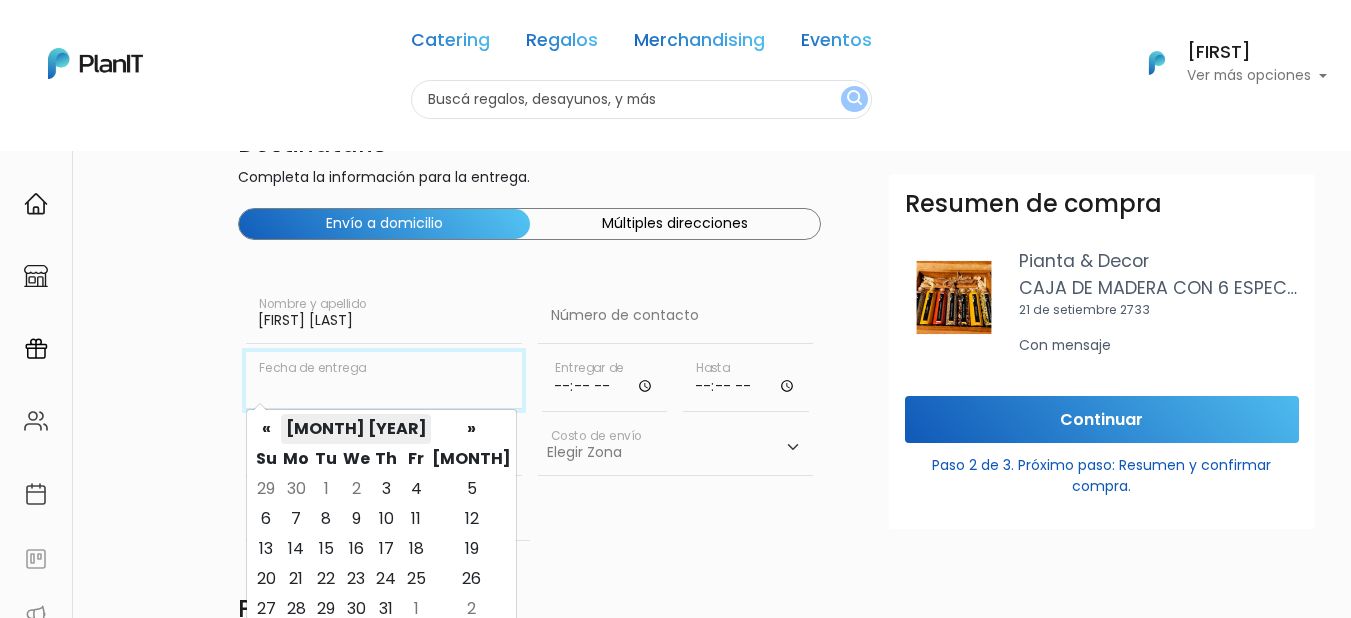 scroll, scrollTop: 67, scrollLeft: 0, axis: vertical 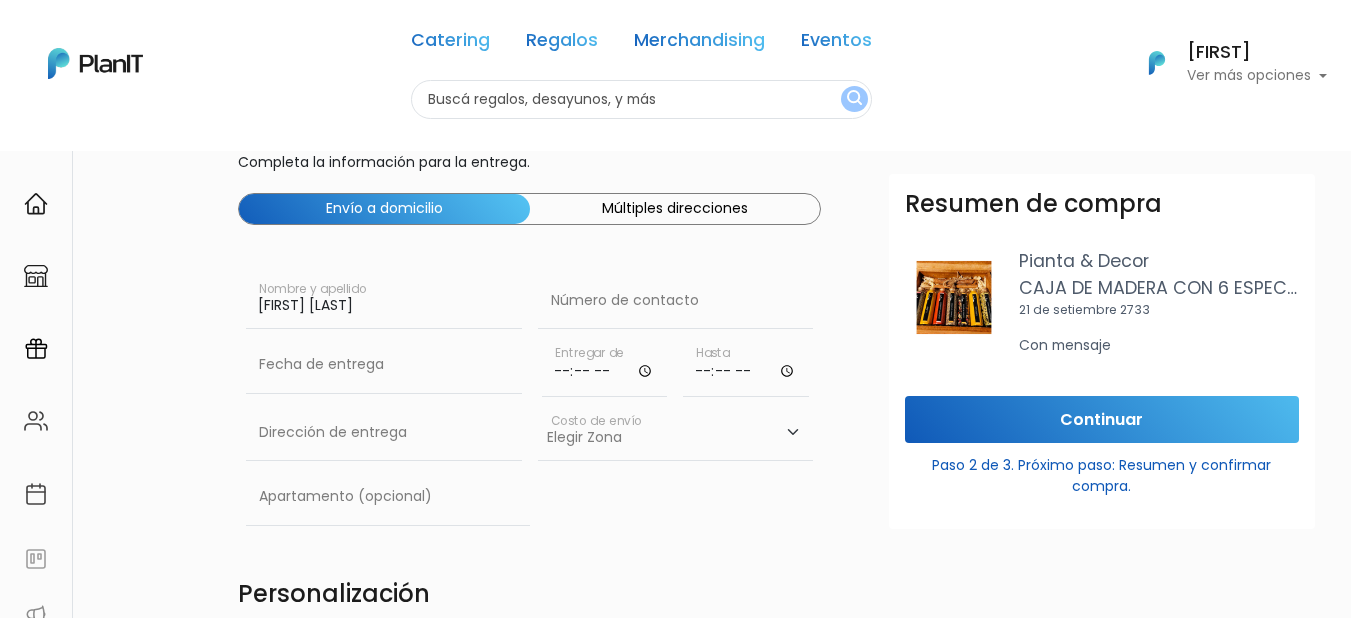 drag, startPoint x: 369, startPoint y: 307, endPoint x: 209, endPoint y: 288, distance: 161.12418 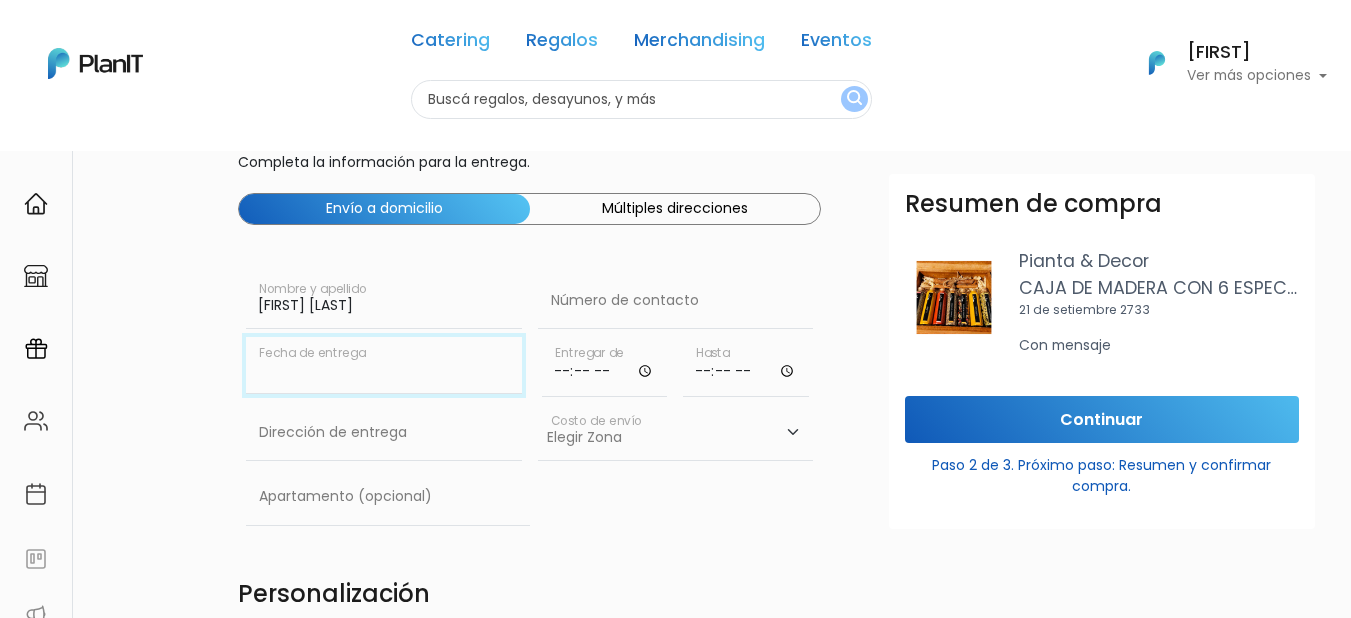 click at bounding box center [384, 365] 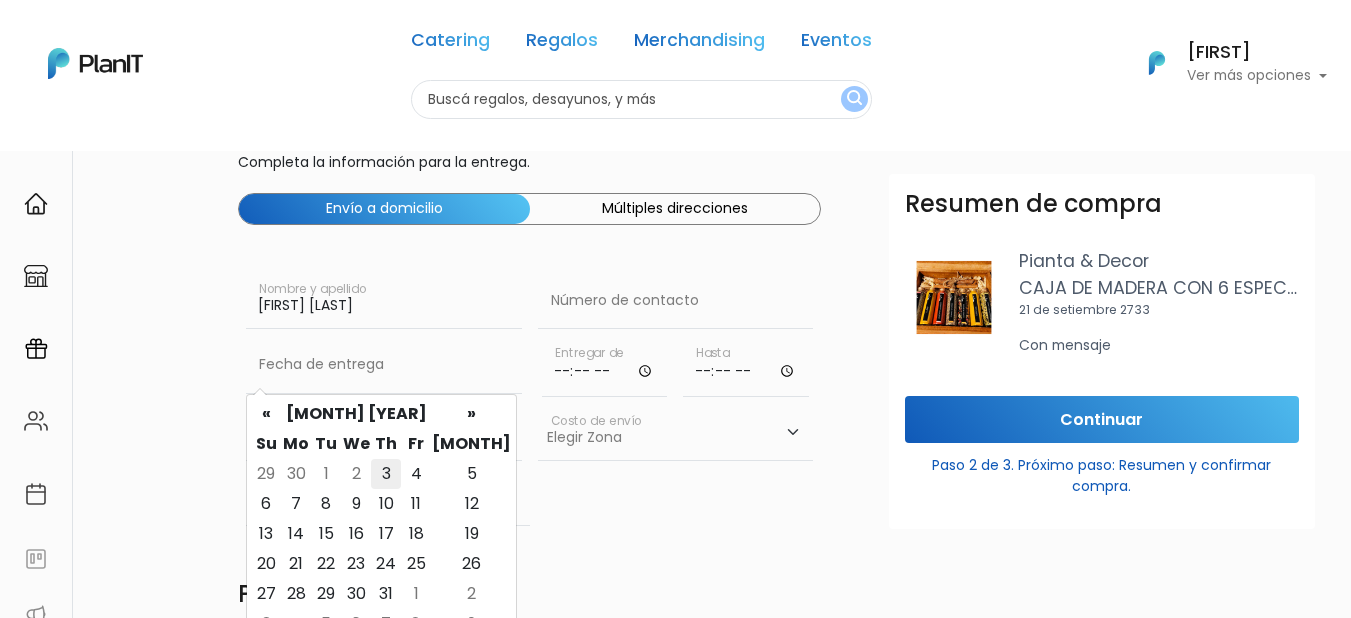 click on "3" at bounding box center (386, 474) 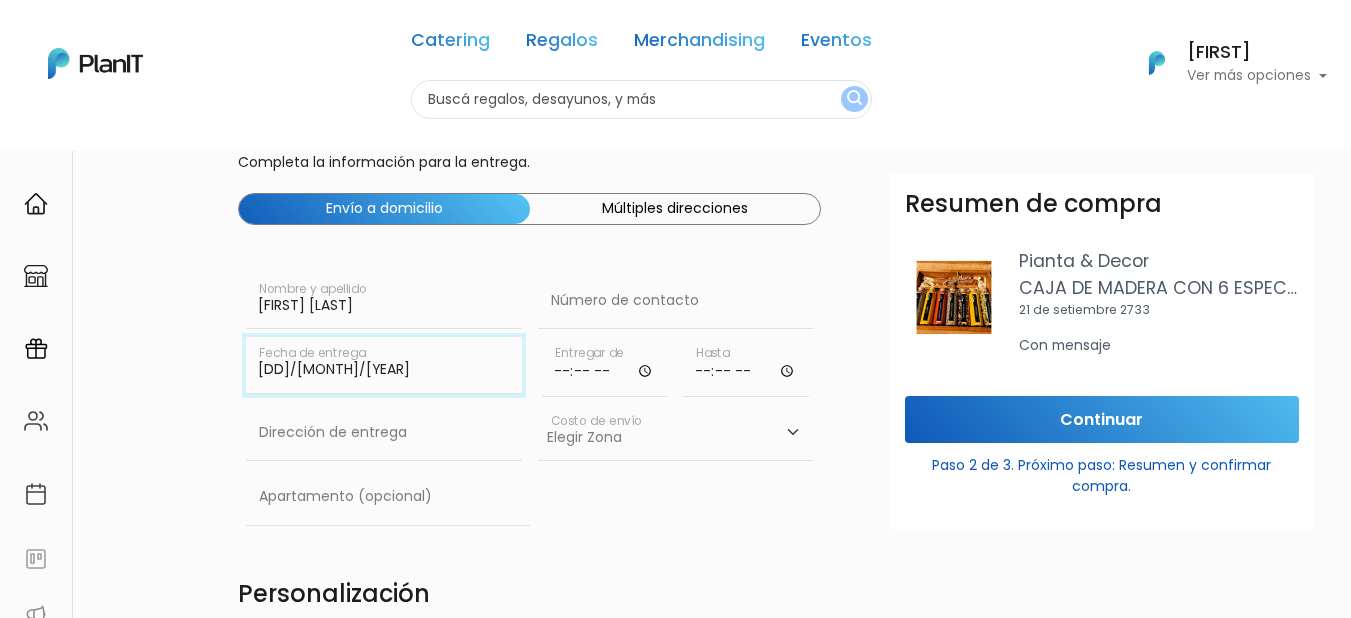 click on "03/07/2025" at bounding box center (384, 365) 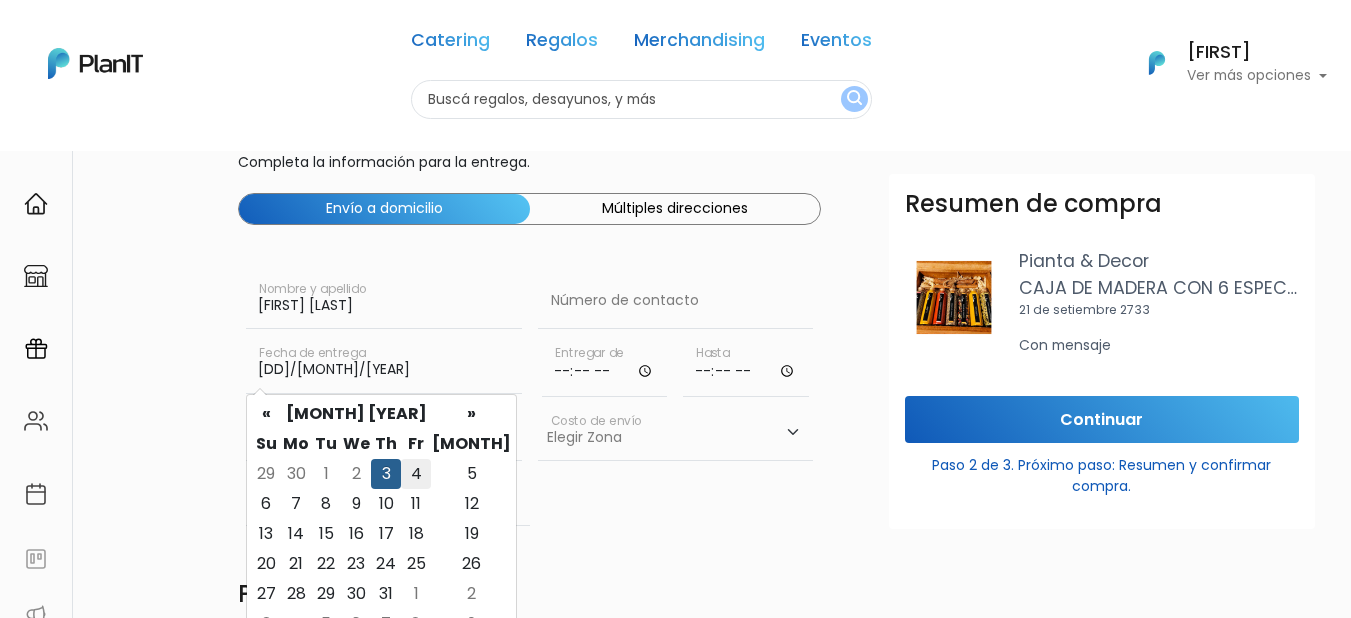click on "4" at bounding box center [416, 474] 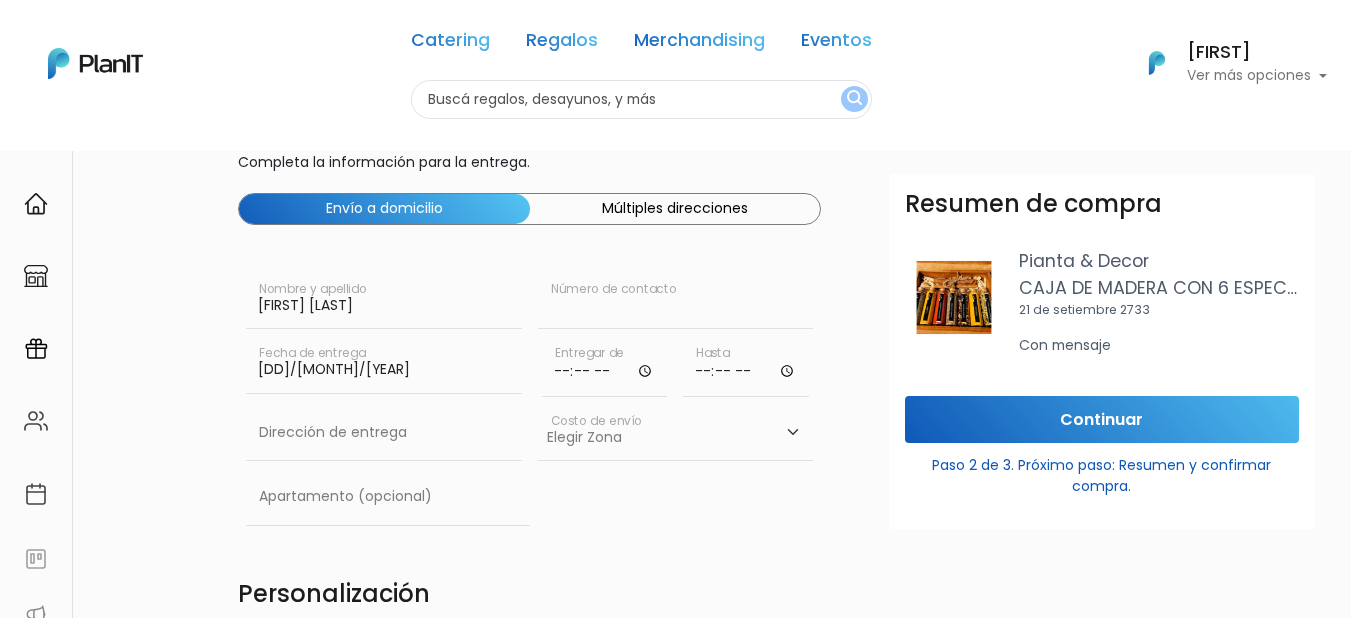 click at bounding box center (676, 301) 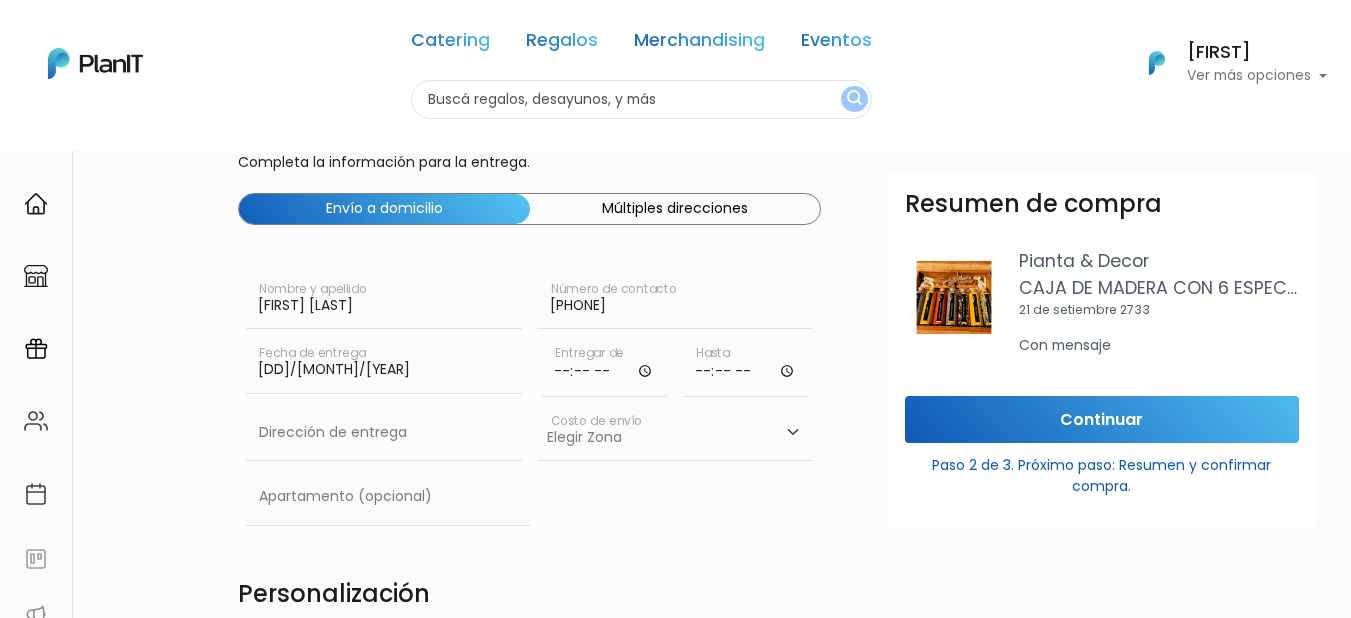 type on "094418065" 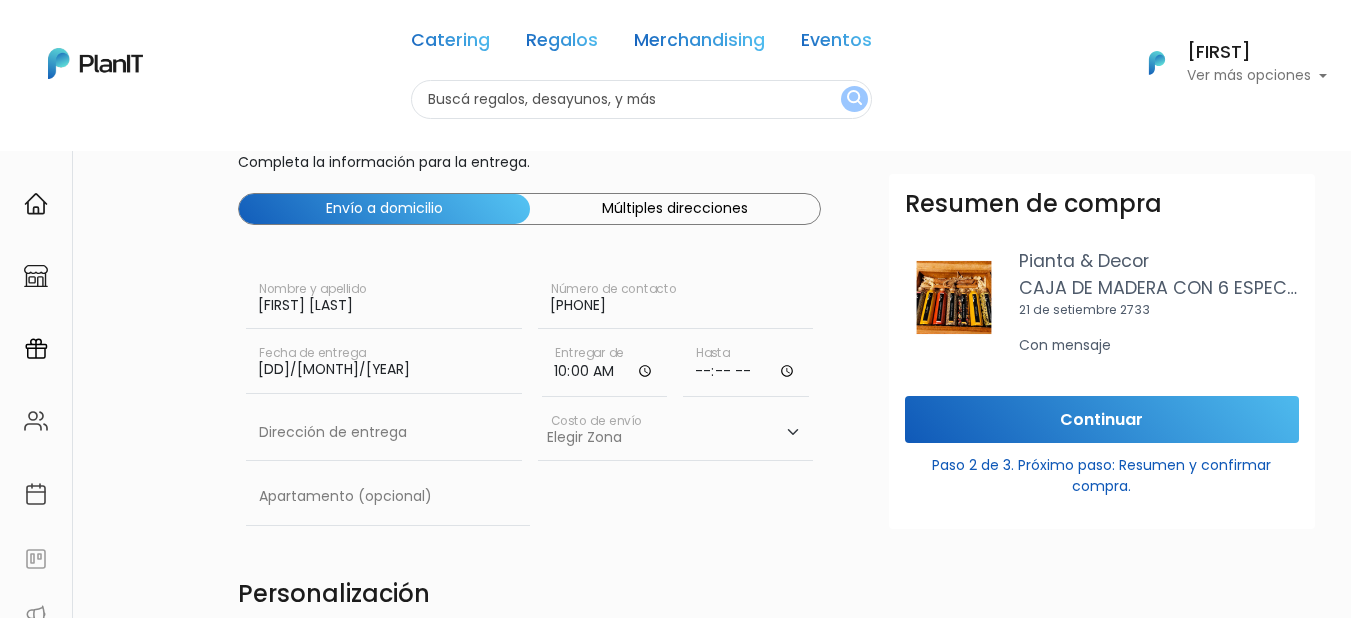 type on "10:00" 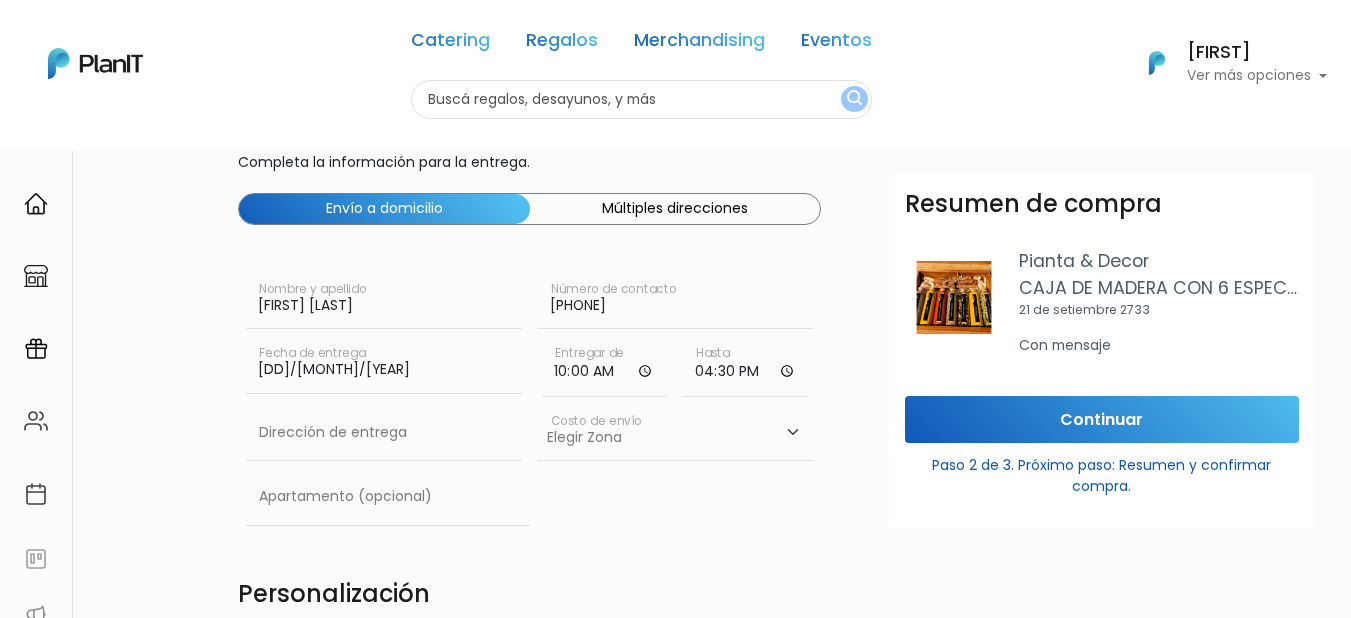 type on "16:30" 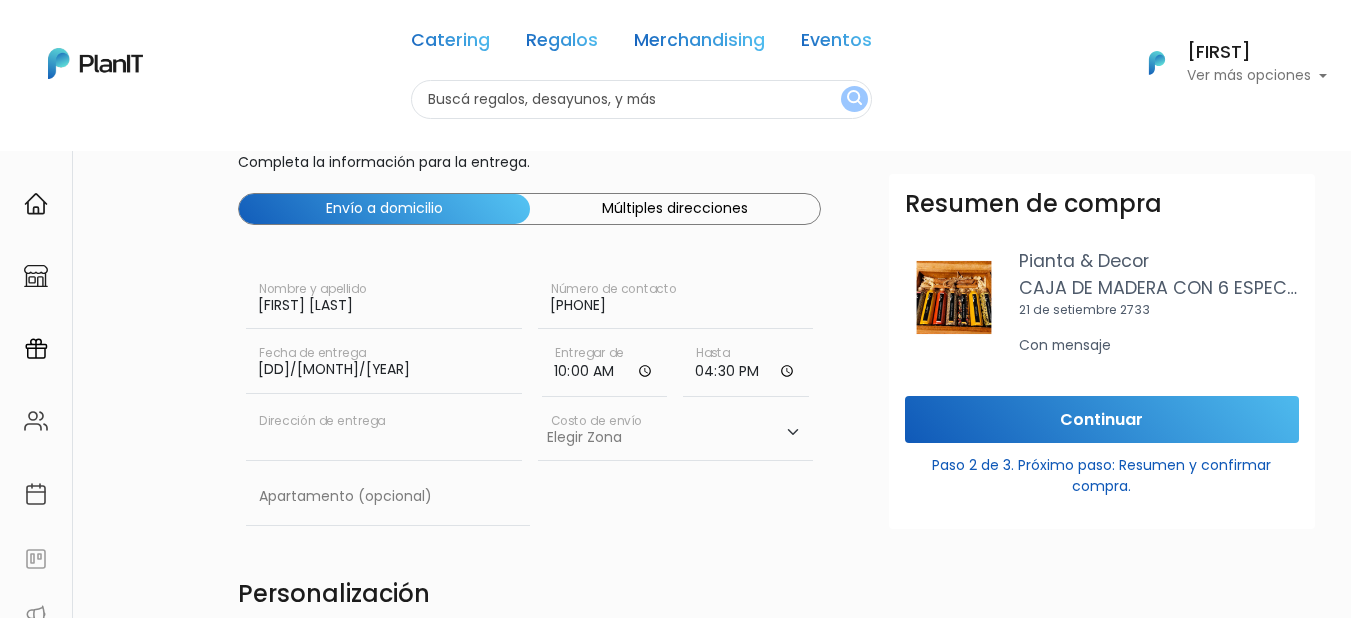 click at bounding box center (384, 433) 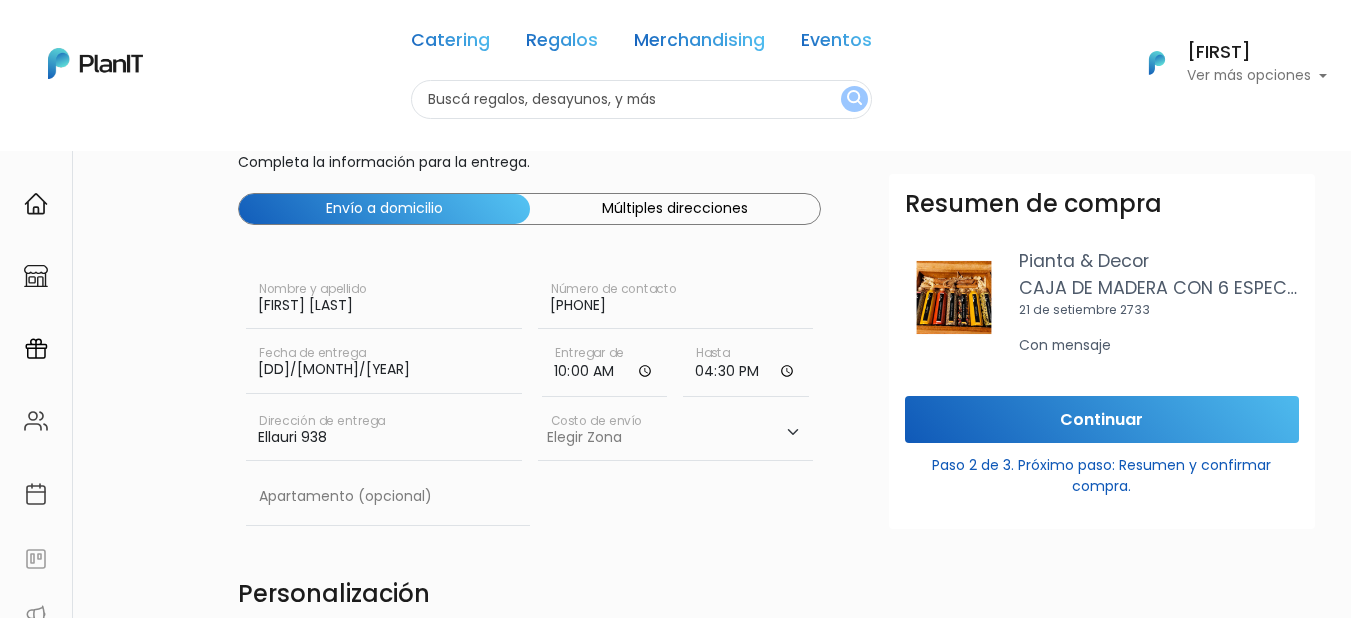 type on "[STREET] [NUMBER]" 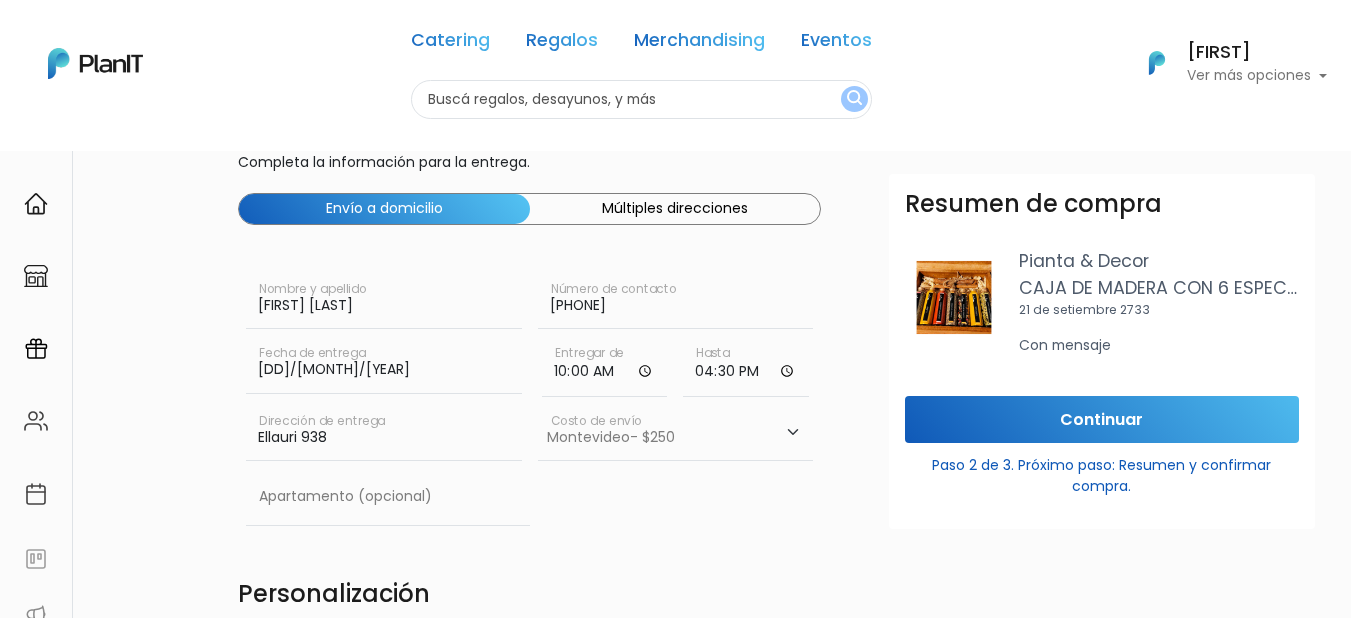 click on "Elegir Zona Zona américa- $600
Montevideo- $250" at bounding box center (676, 433) 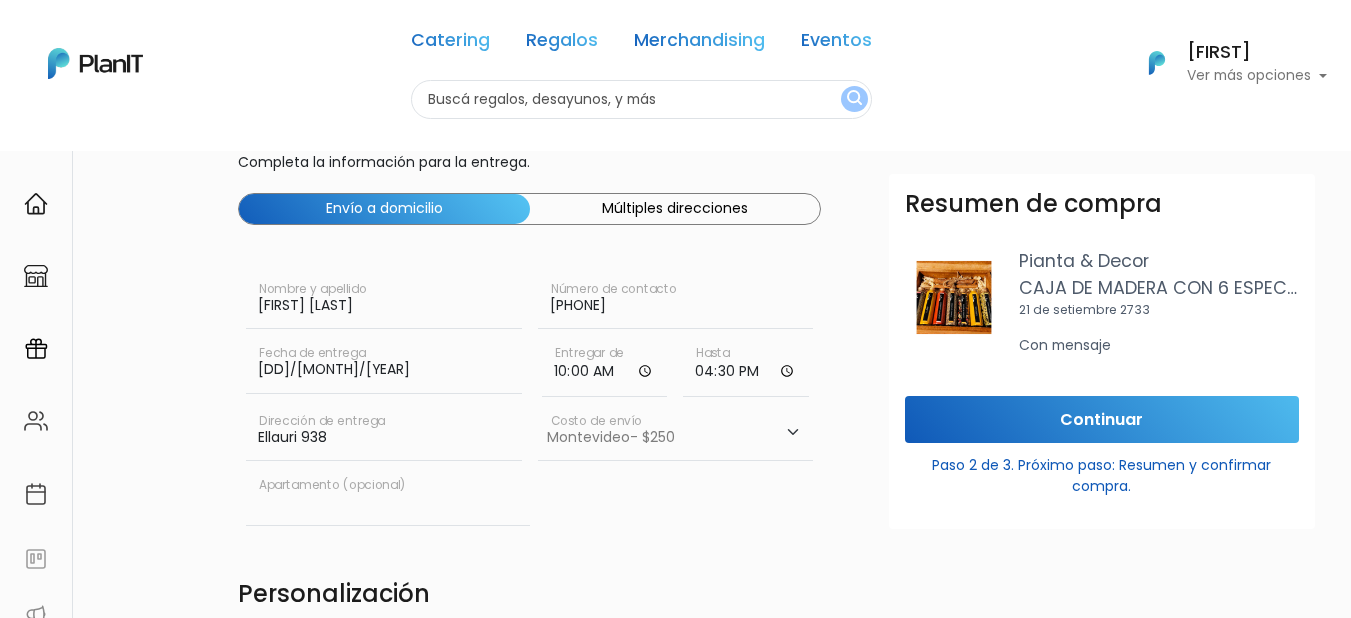 click at bounding box center (388, 497) 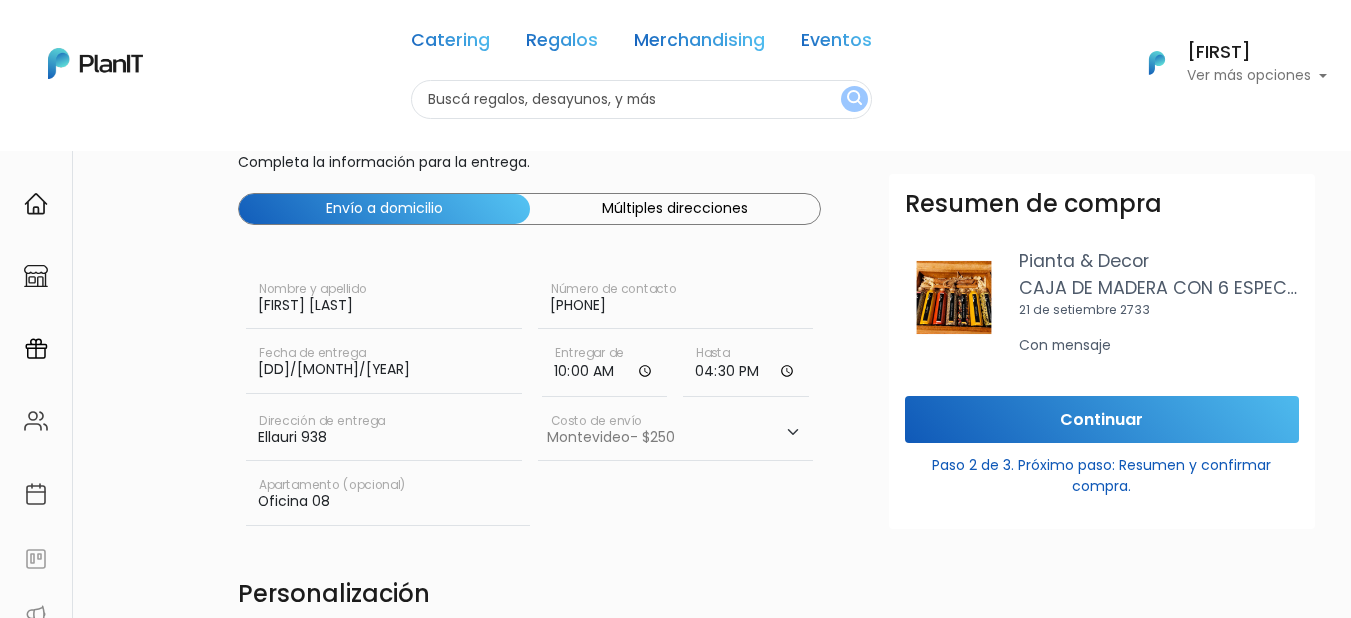 click on "Oficina 08
Apartamento (opcional)" at bounding box center [529, 501] 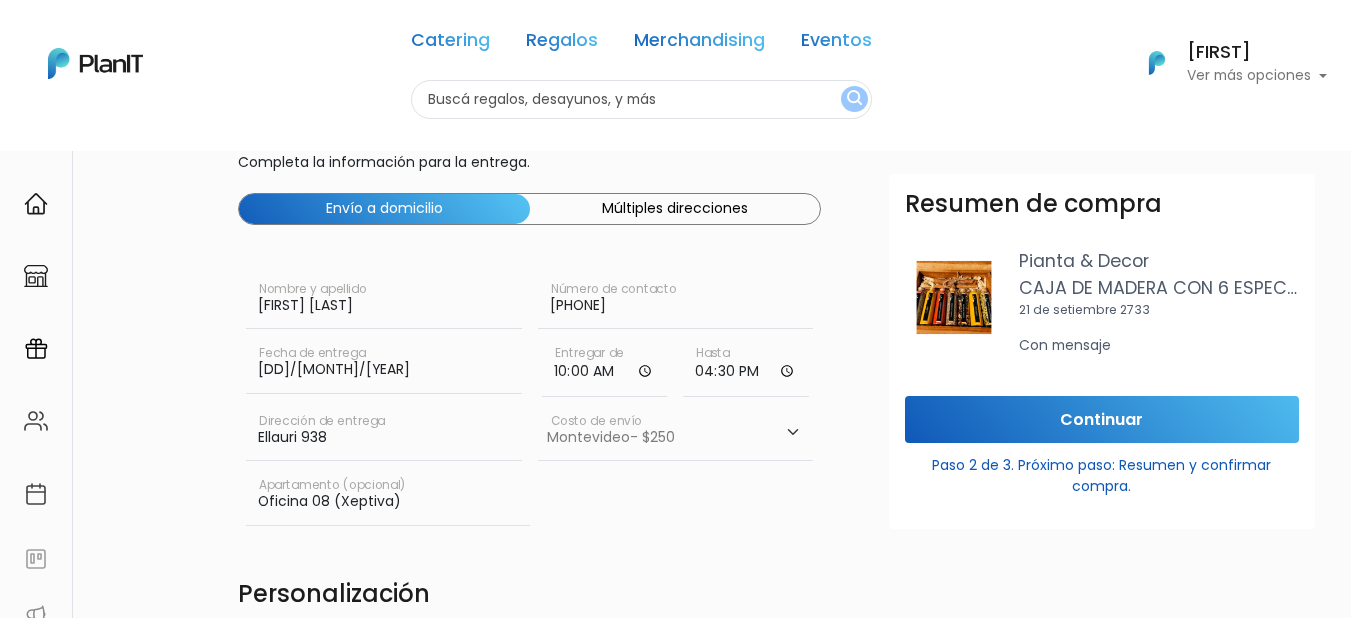 type on "Oficina [NUMBER] ([COMPANY])" 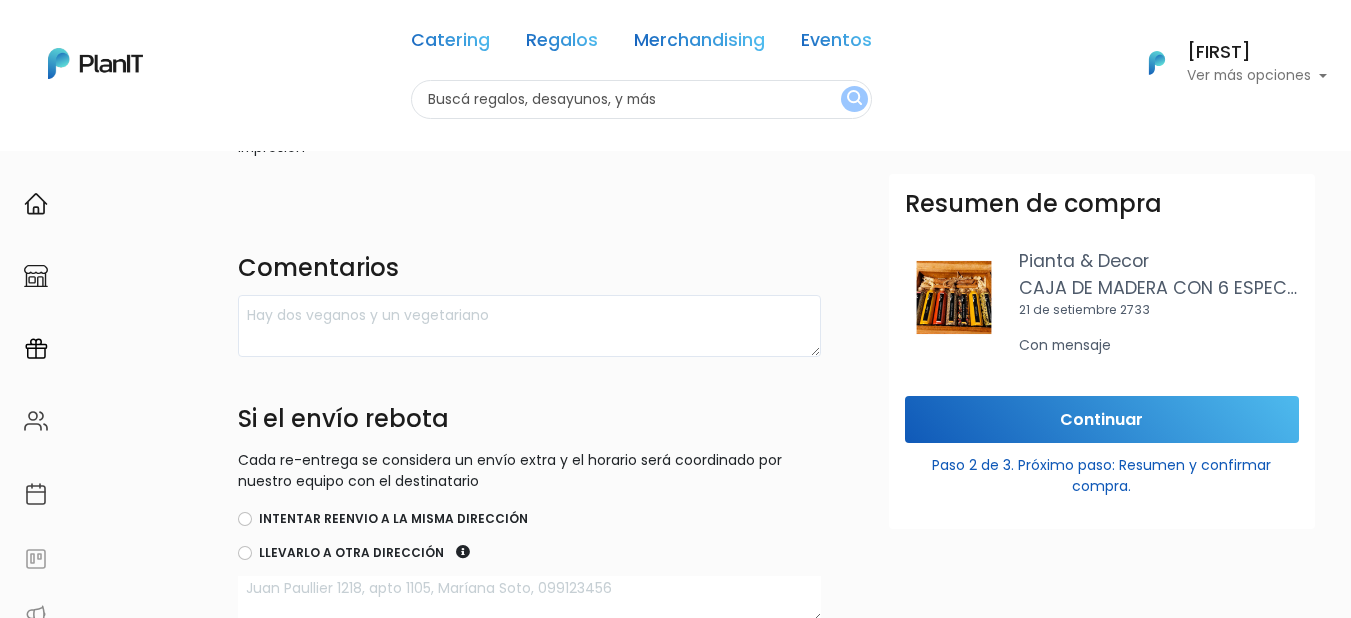 scroll, scrollTop: 725, scrollLeft: 0, axis: vertical 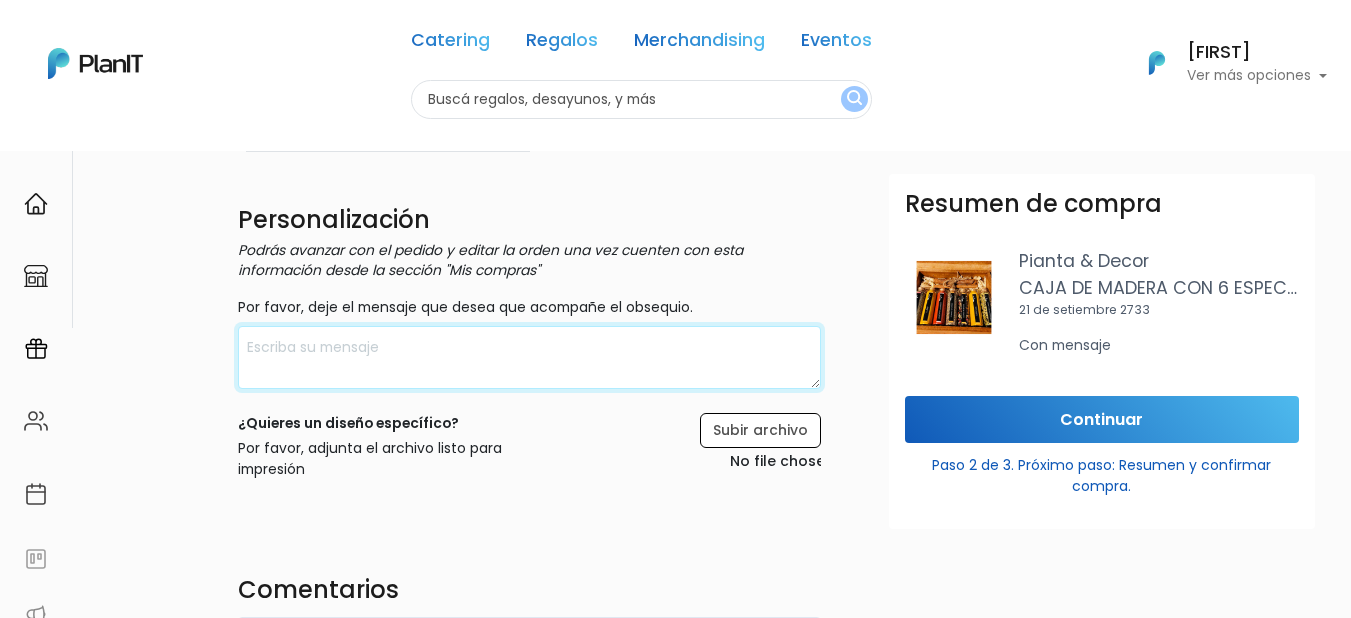 click at bounding box center (529, 357) 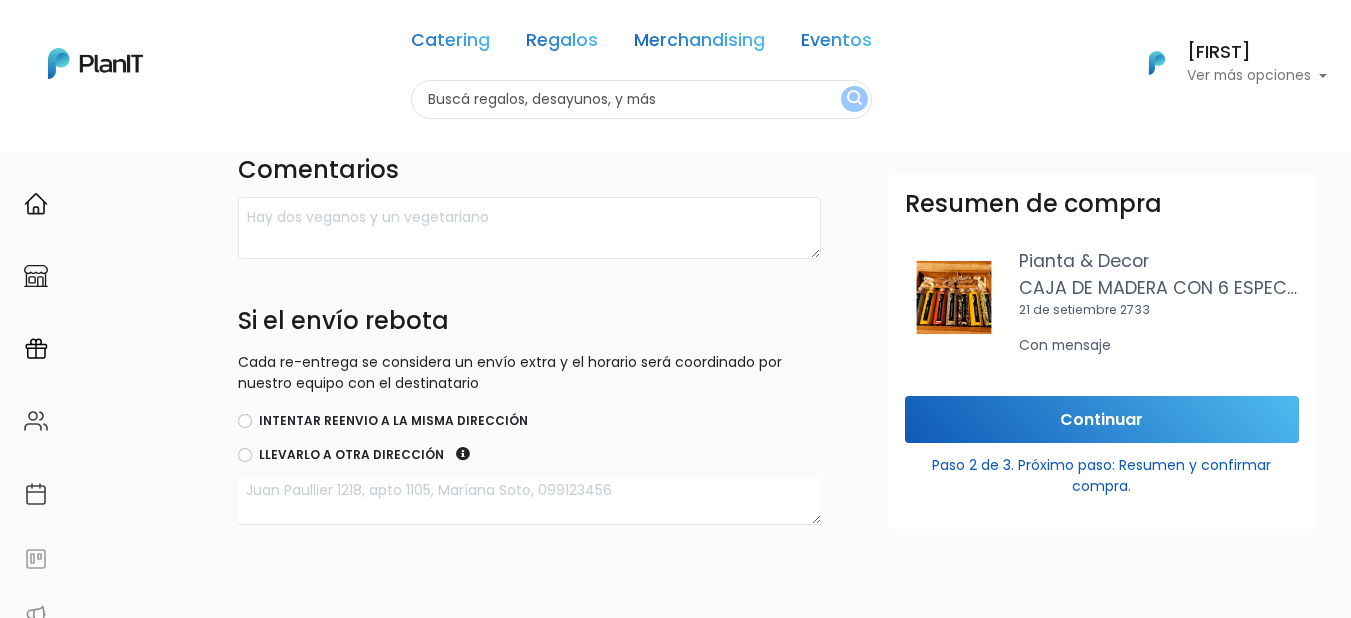 scroll, scrollTop: 874, scrollLeft: 0, axis: vertical 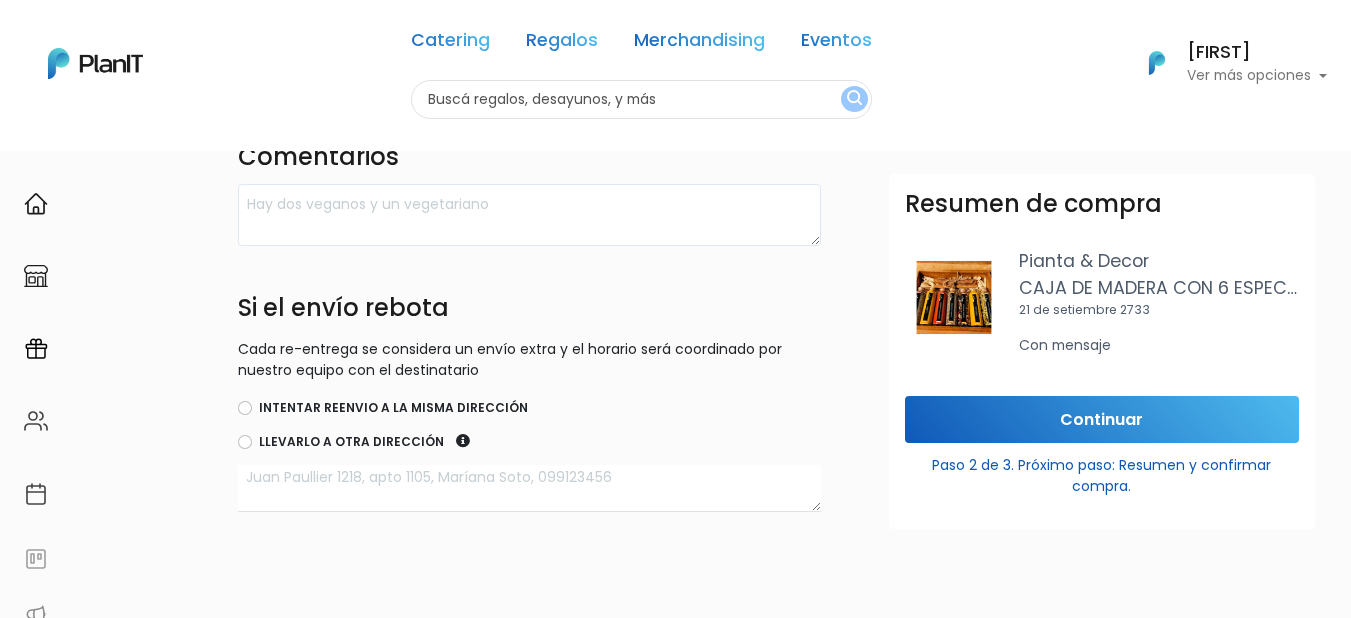type on "." 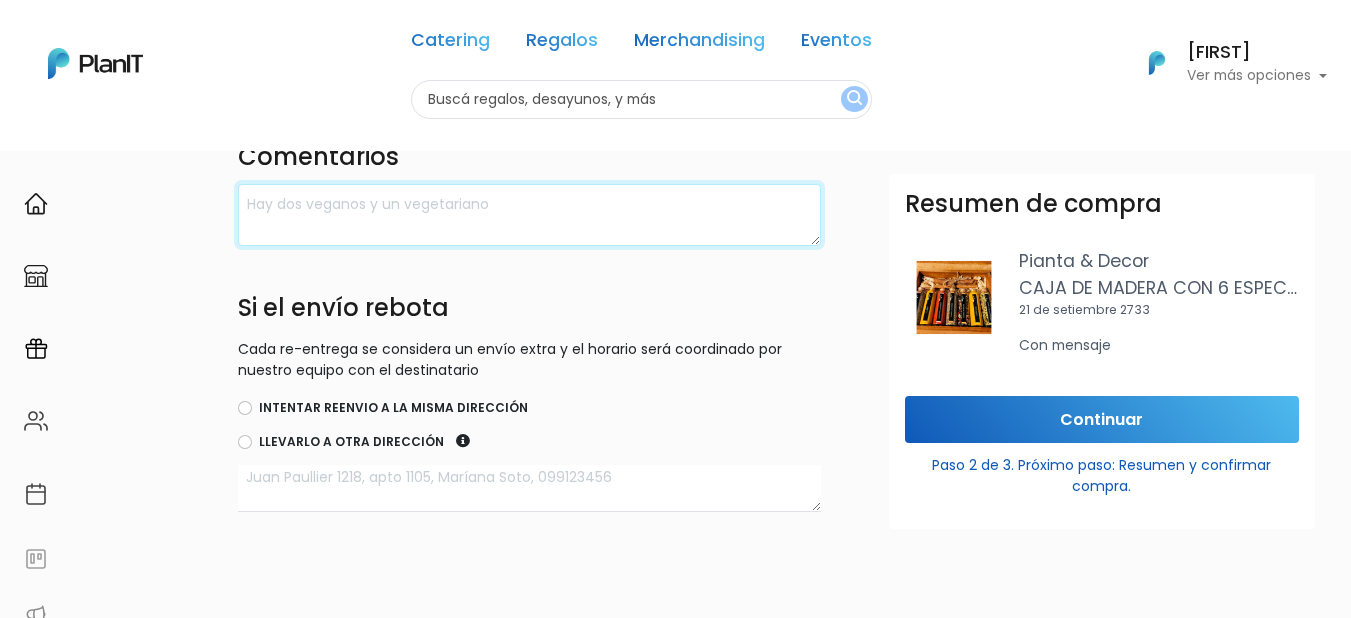 click at bounding box center (529, 215) 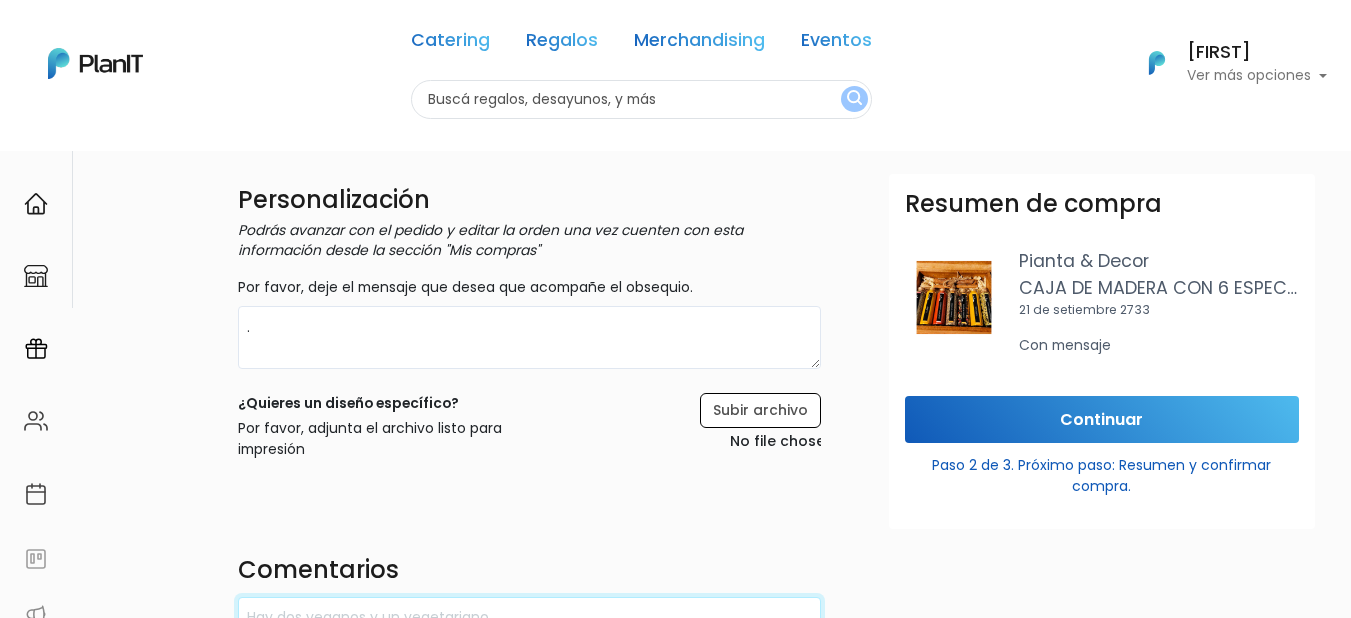 scroll, scrollTop: 441, scrollLeft: 0, axis: vertical 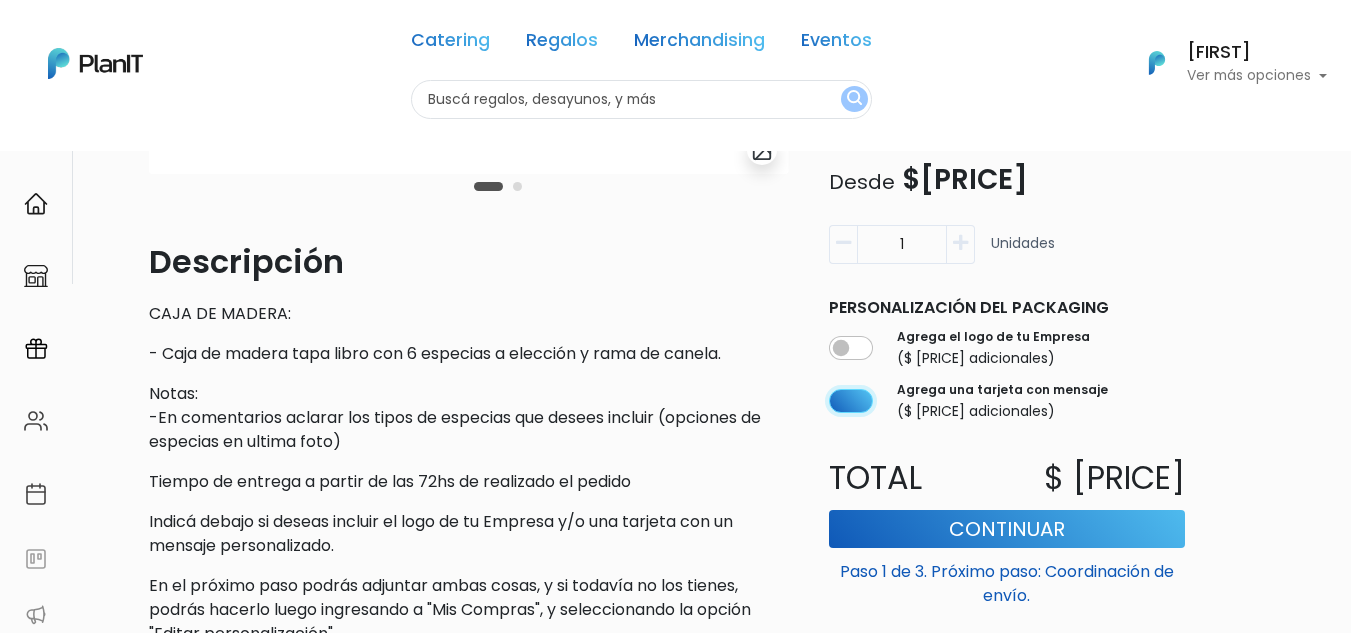 click at bounding box center [851, 402] 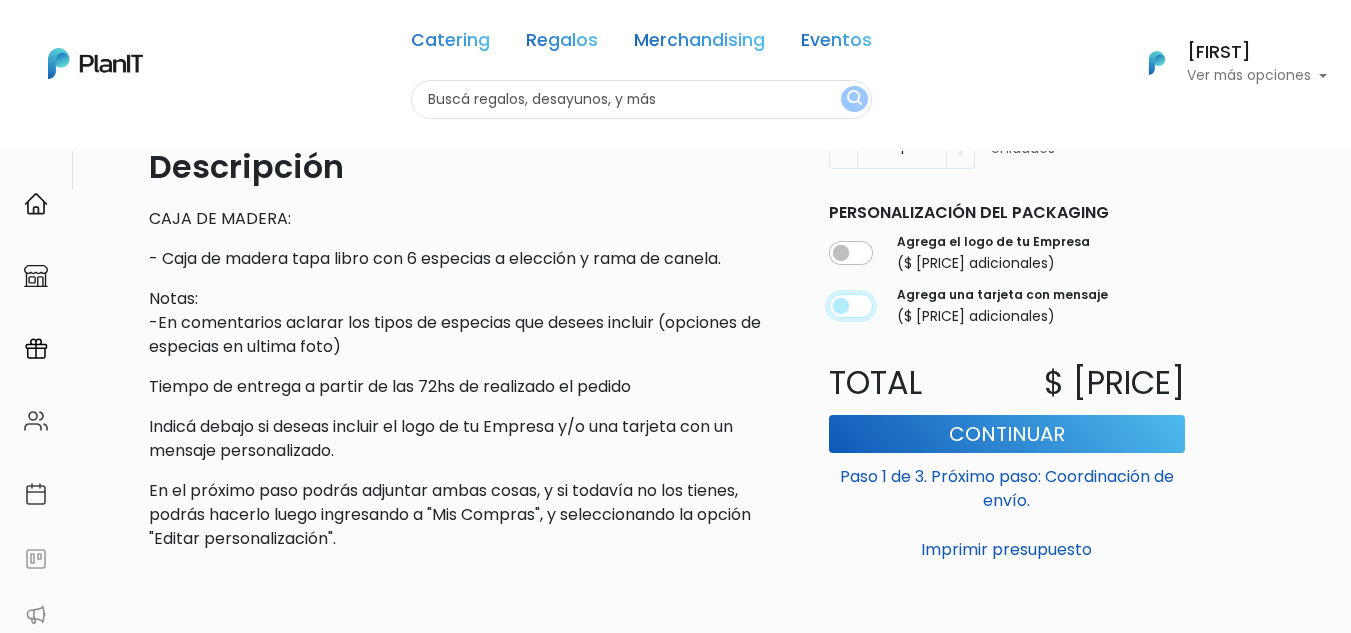 scroll, scrollTop: 600, scrollLeft: 0, axis: vertical 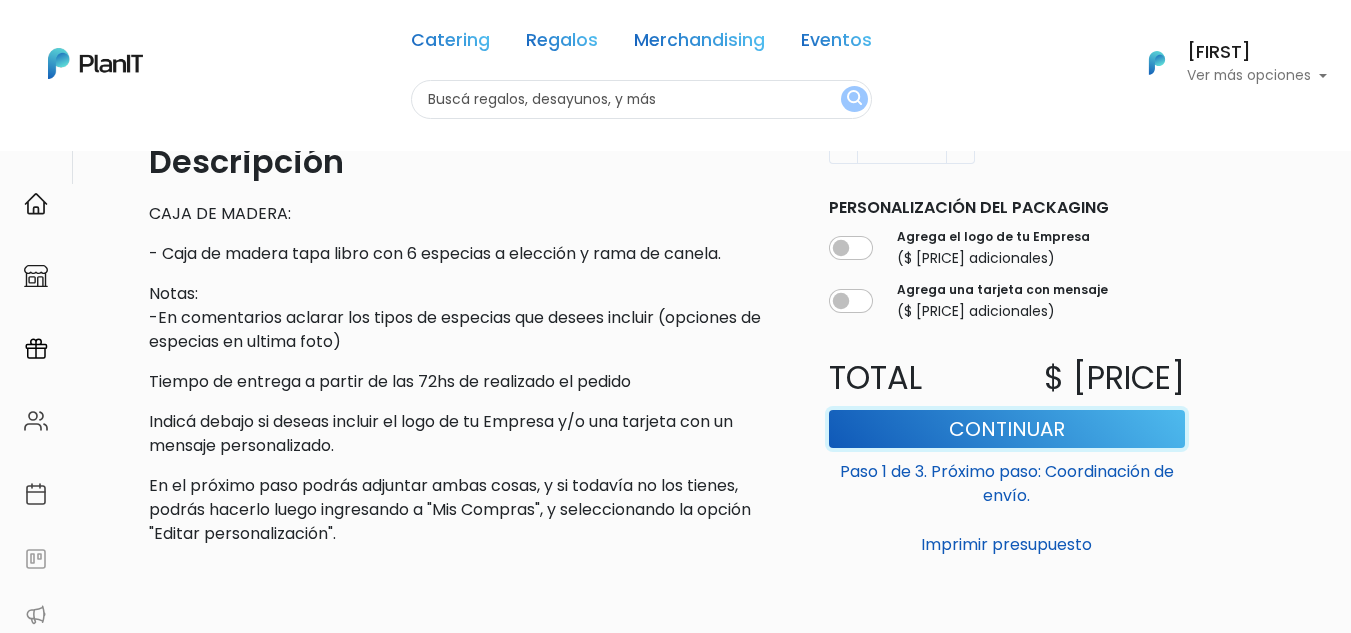 click on "Continuar" at bounding box center [1007, 429] 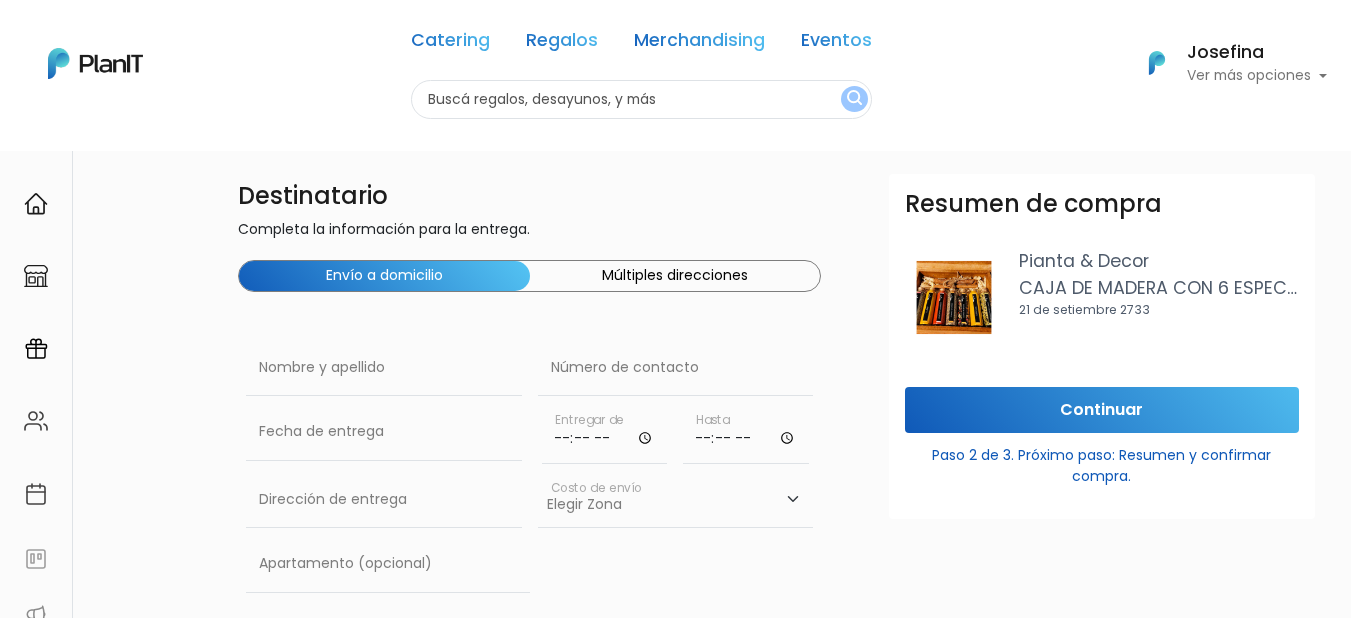 scroll, scrollTop: 0, scrollLeft: 0, axis: both 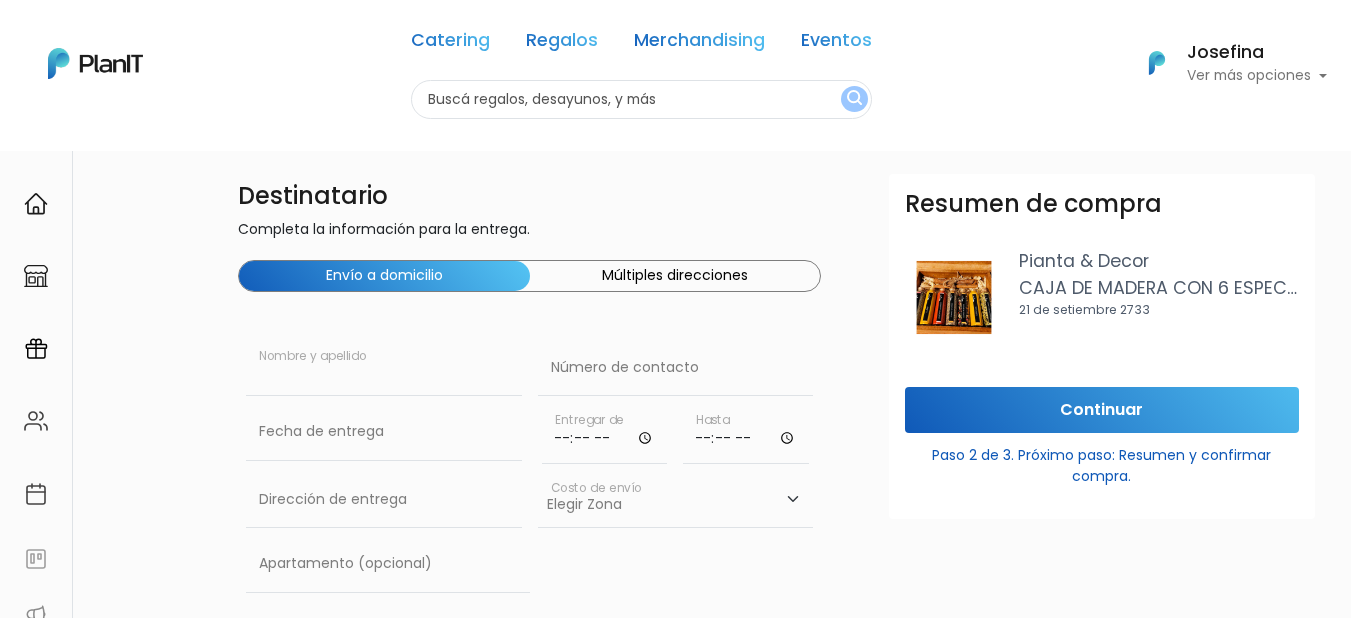 click at bounding box center (384, 368) 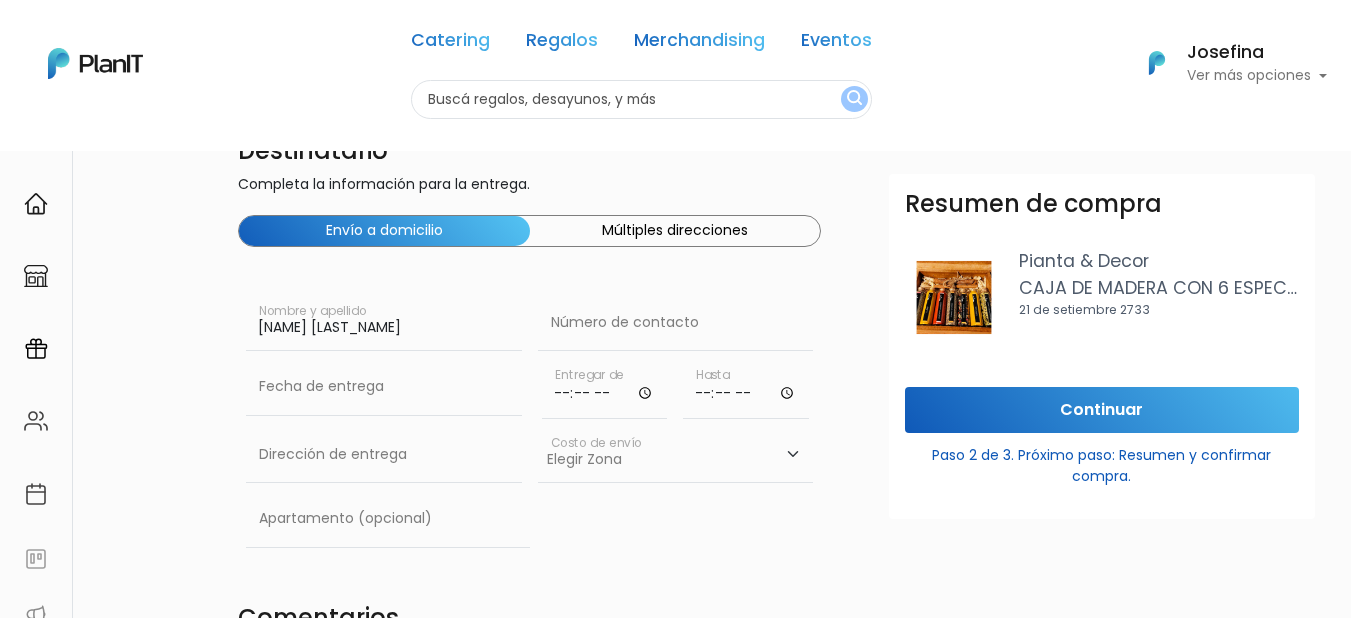 scroll, scrollTop: 67, scrollLeft: 0, axis: vertical 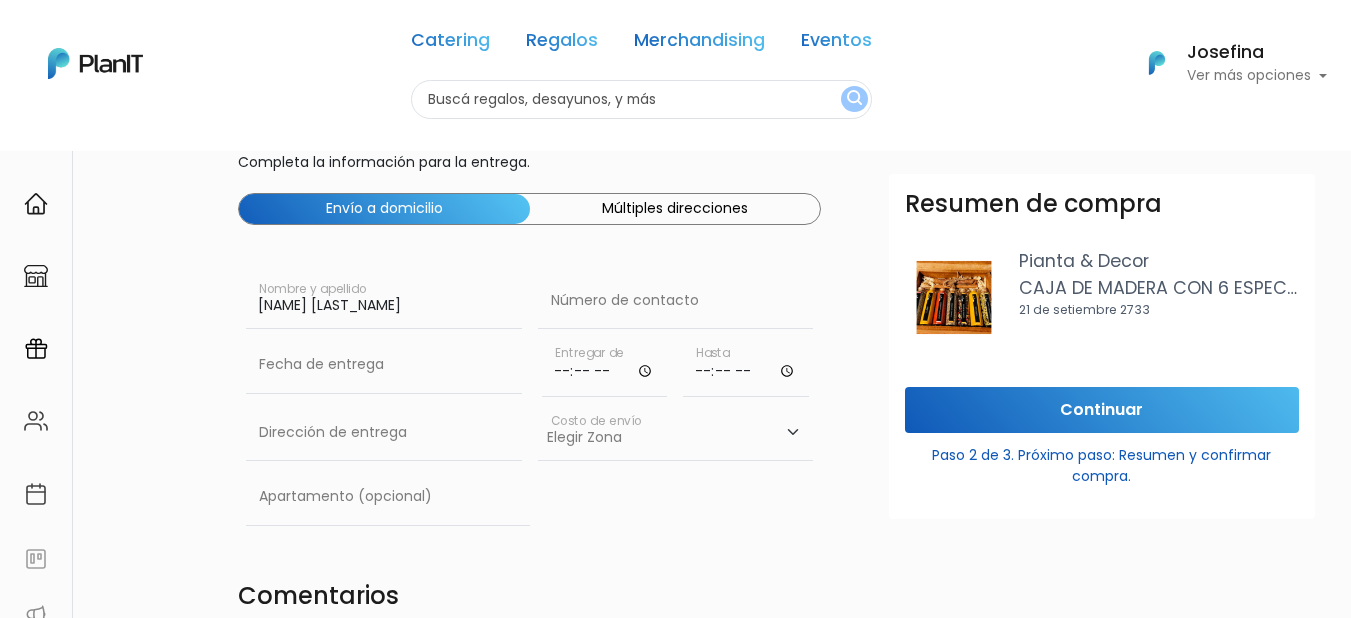 type on "[NAME] [LAST_NAME]" 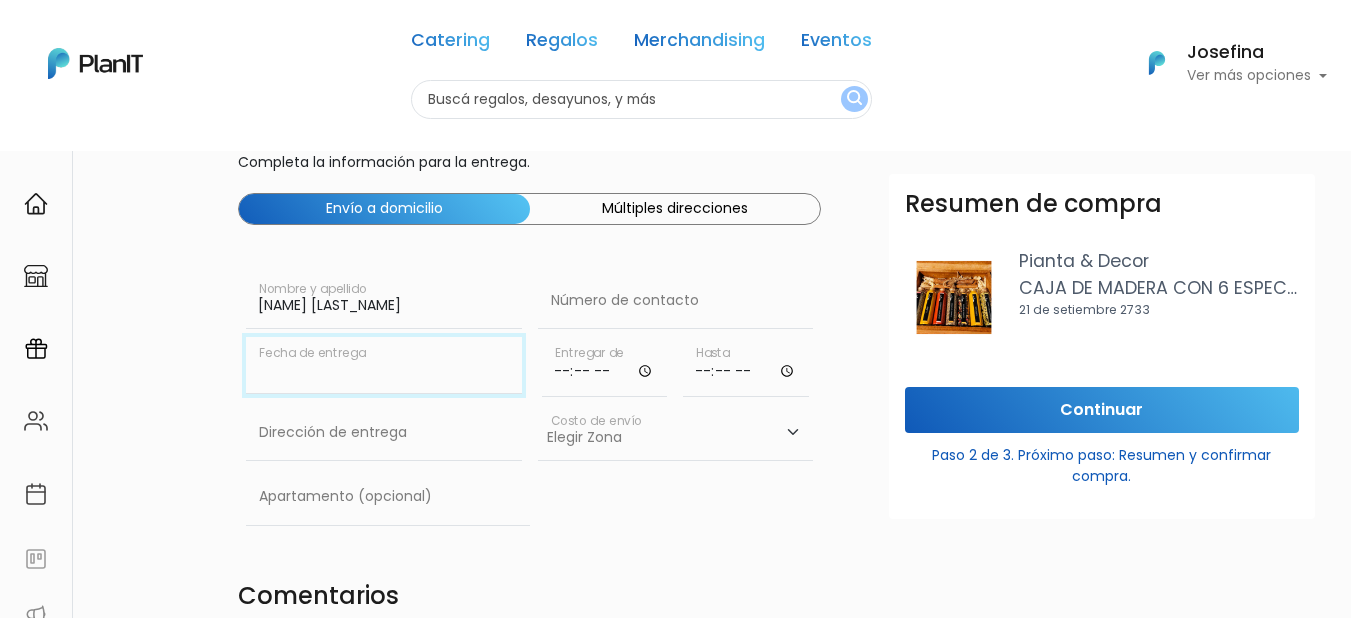 click at bounding box center [384, 365] 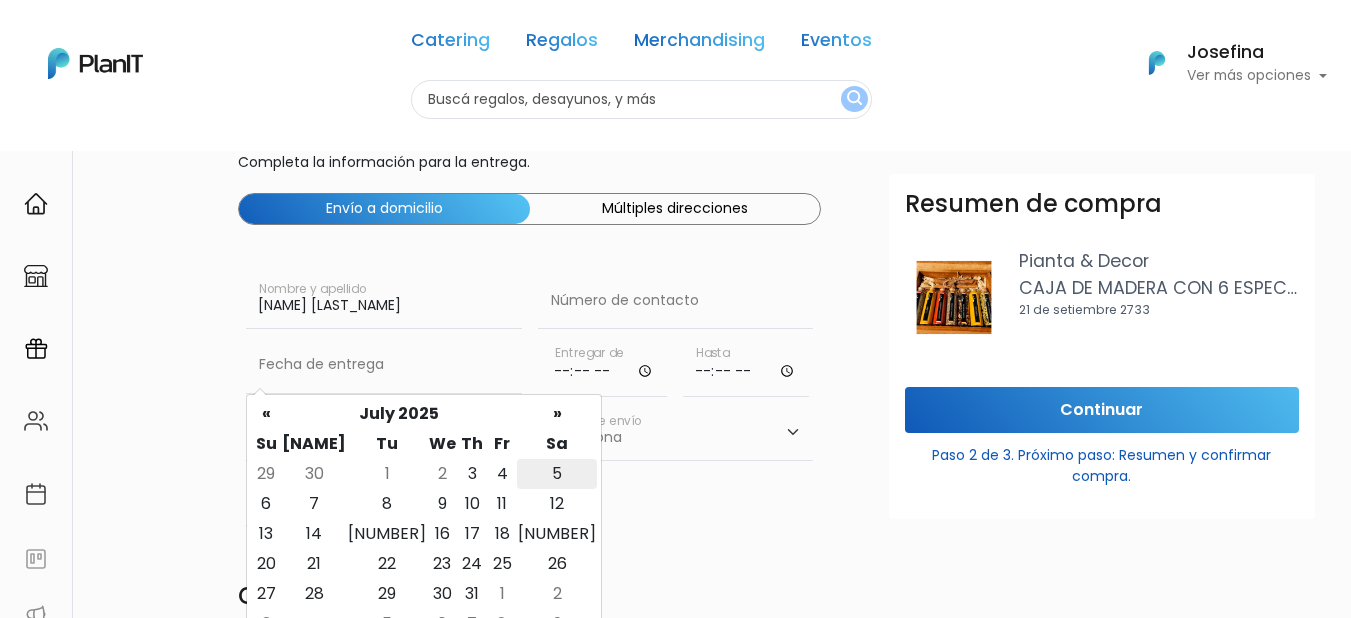 click on "5" at bounding box center (557, 474) 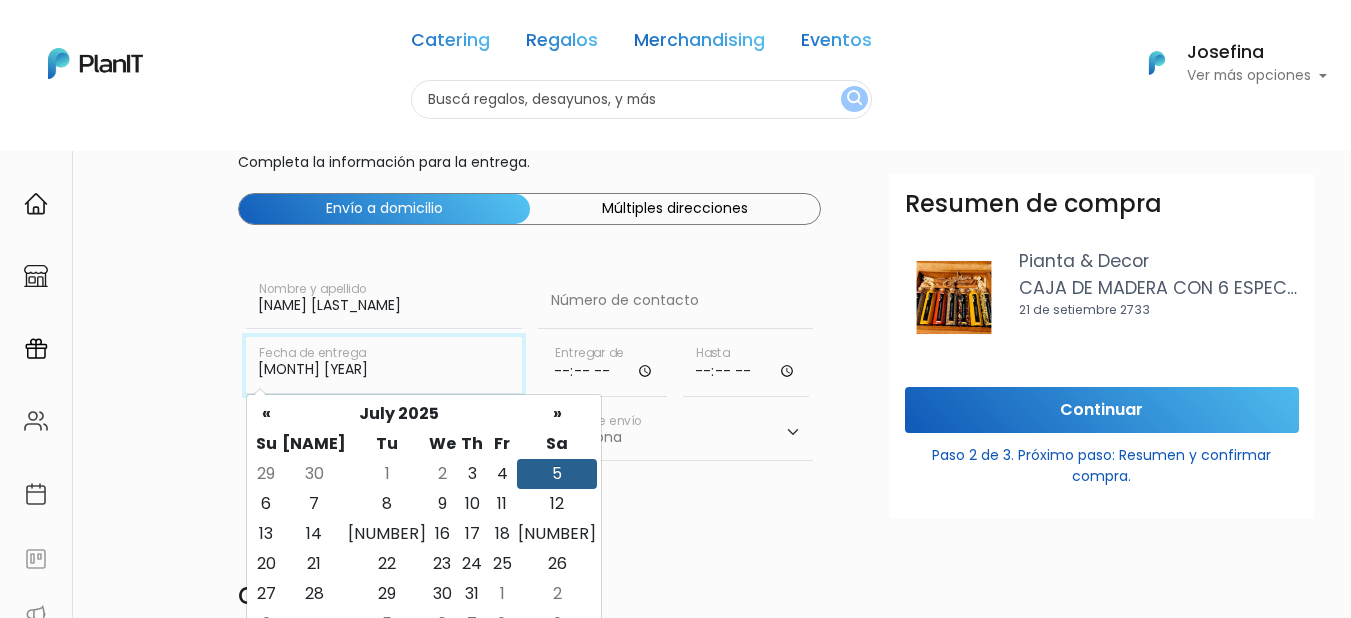 click on "[MONTH] [YEAR]" at bounding box center [384, 365] 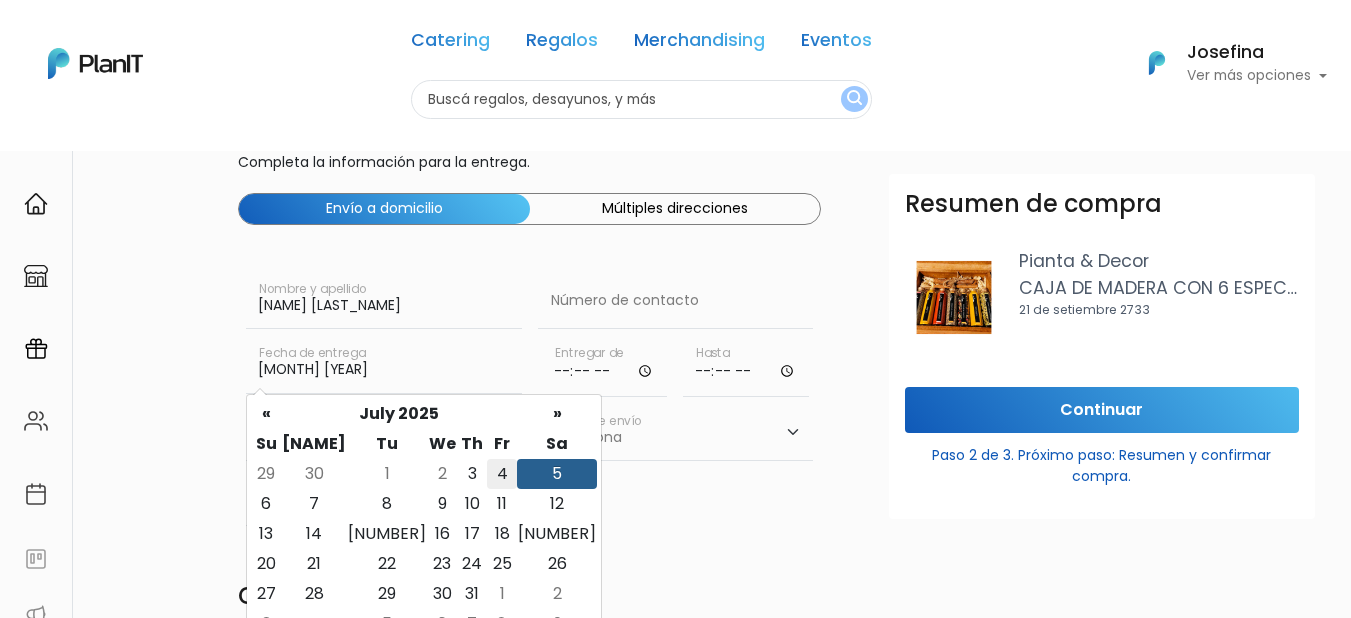 click on "4" at bounding box center [502, 474] 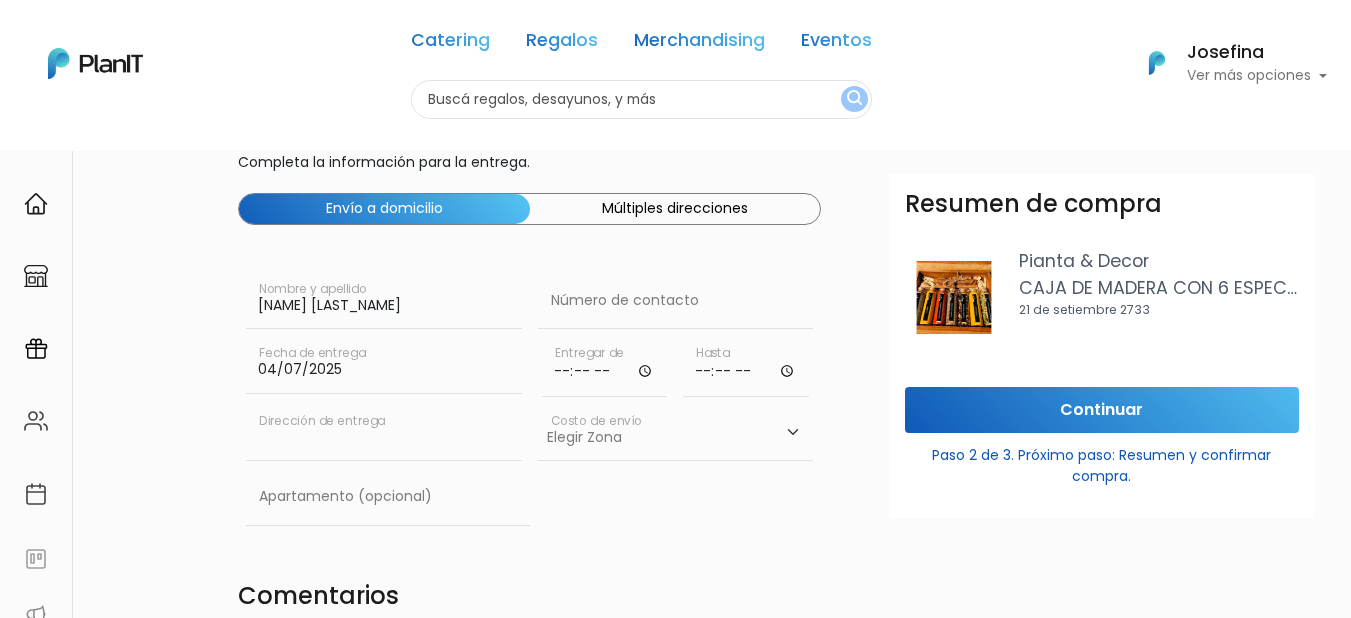 click at bounding box center [384, 433] 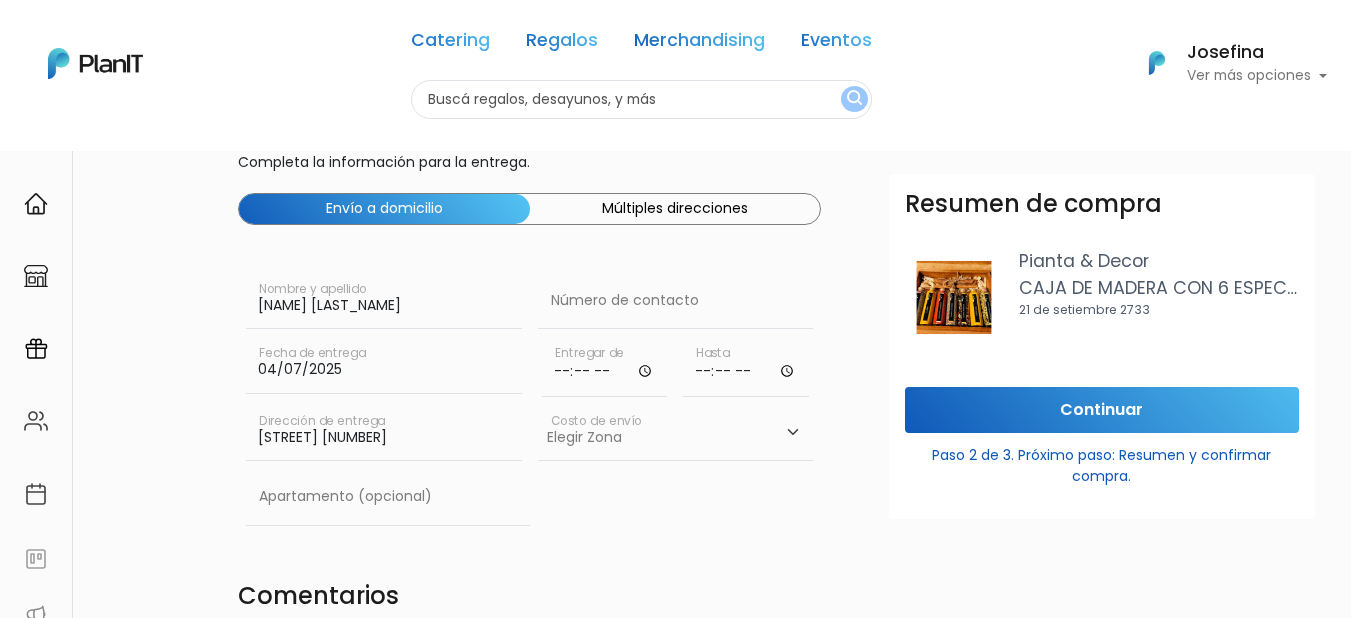 type on "[STREET] [NUMBER]" 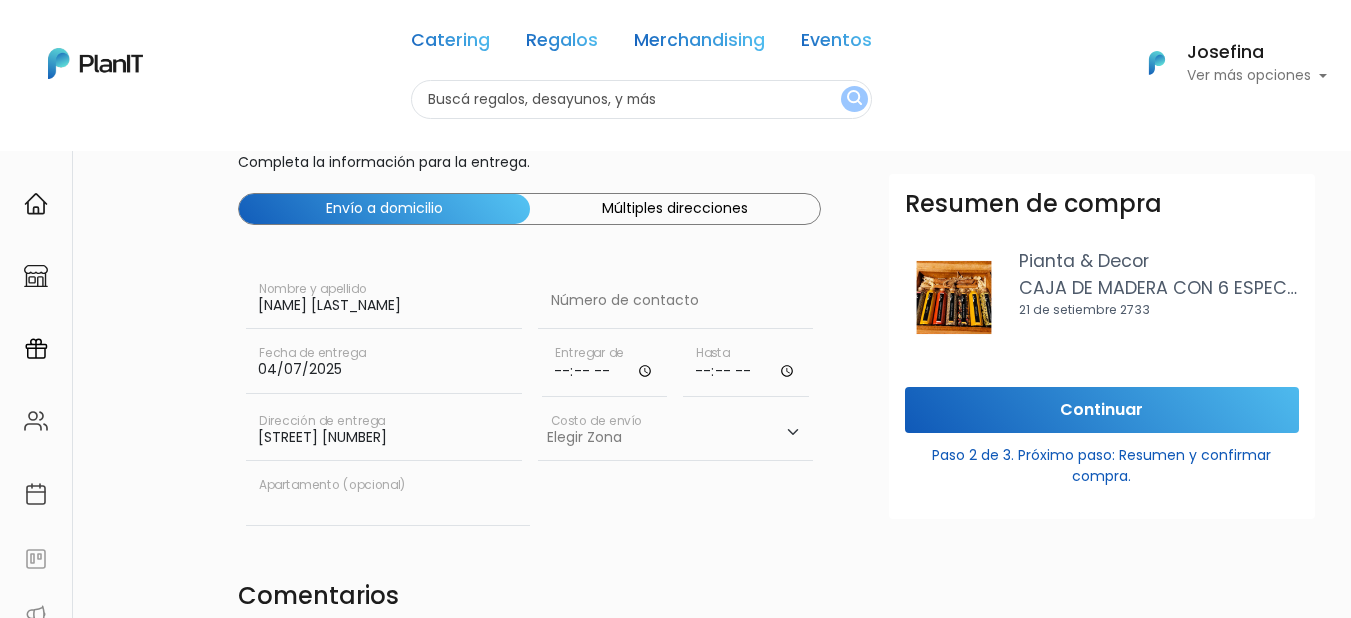 click at bounding box center (388, 497) 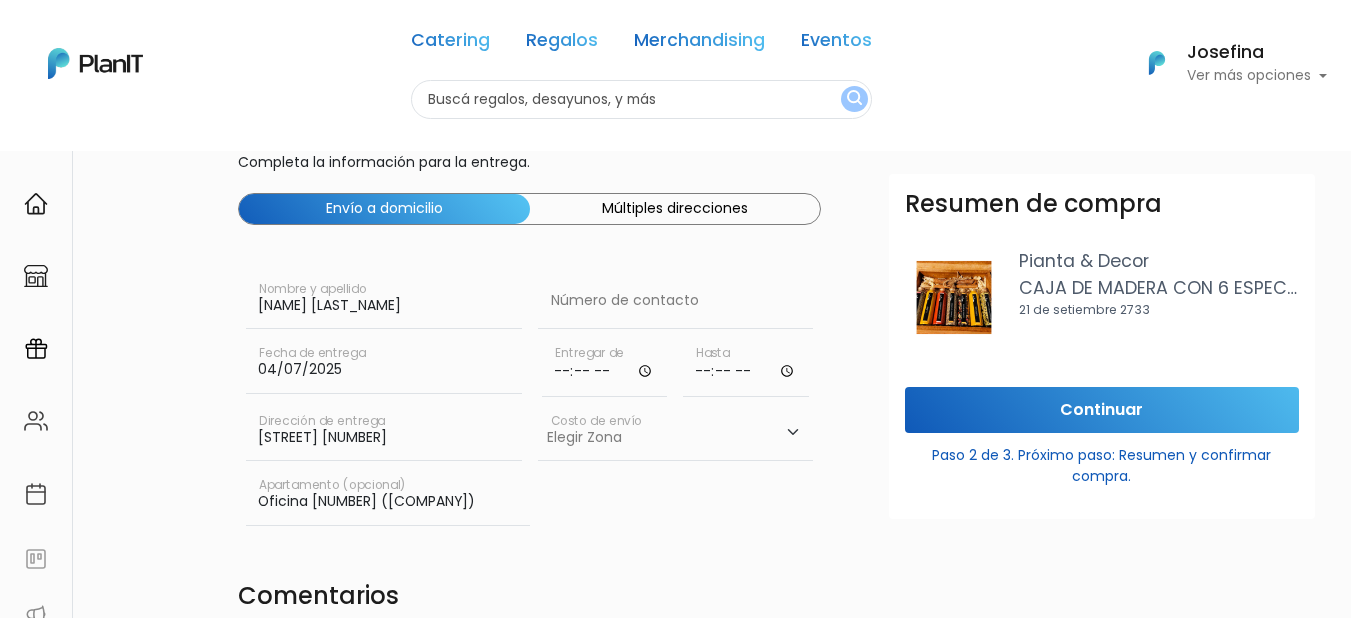 type on "Oficina [NUMBER] ([COMPANY])" 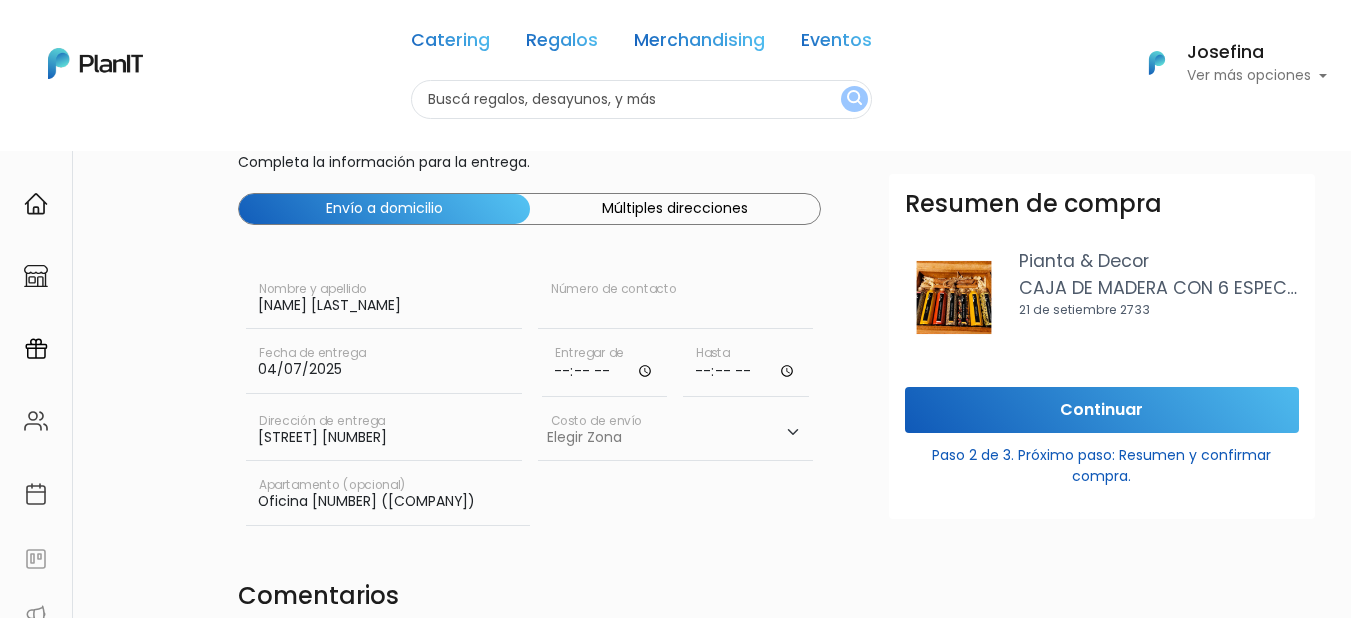 click at bounding box center (676, 301) 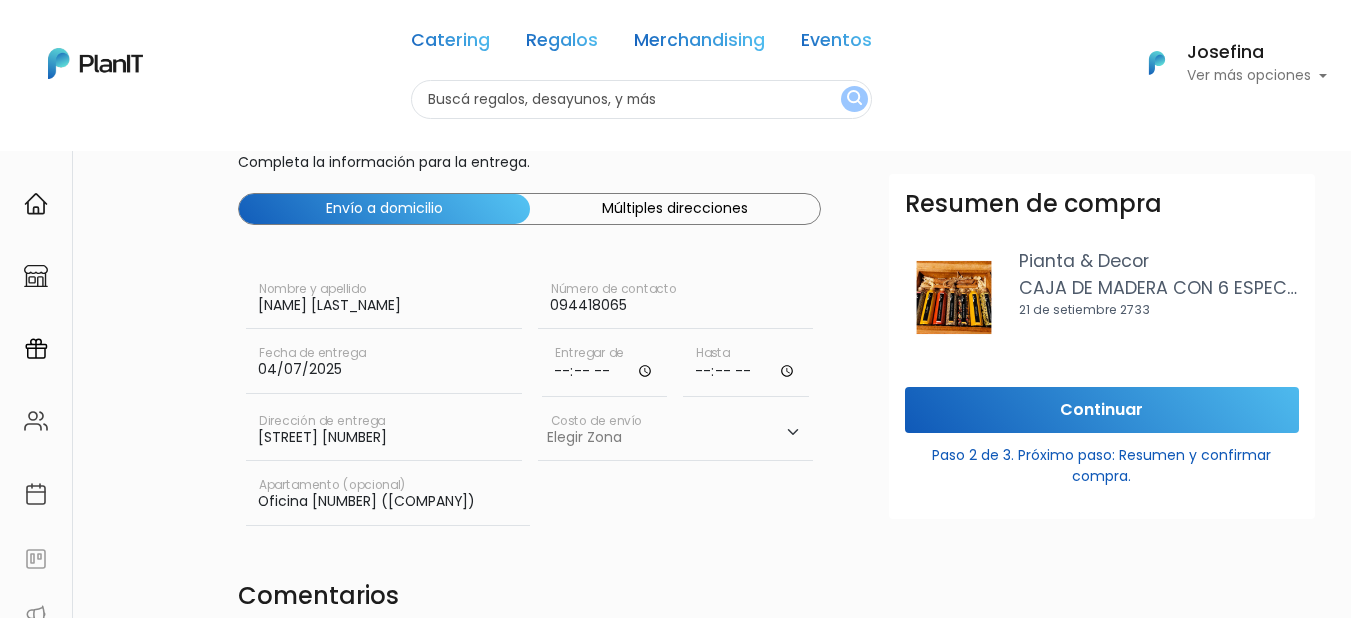type on "094418065" 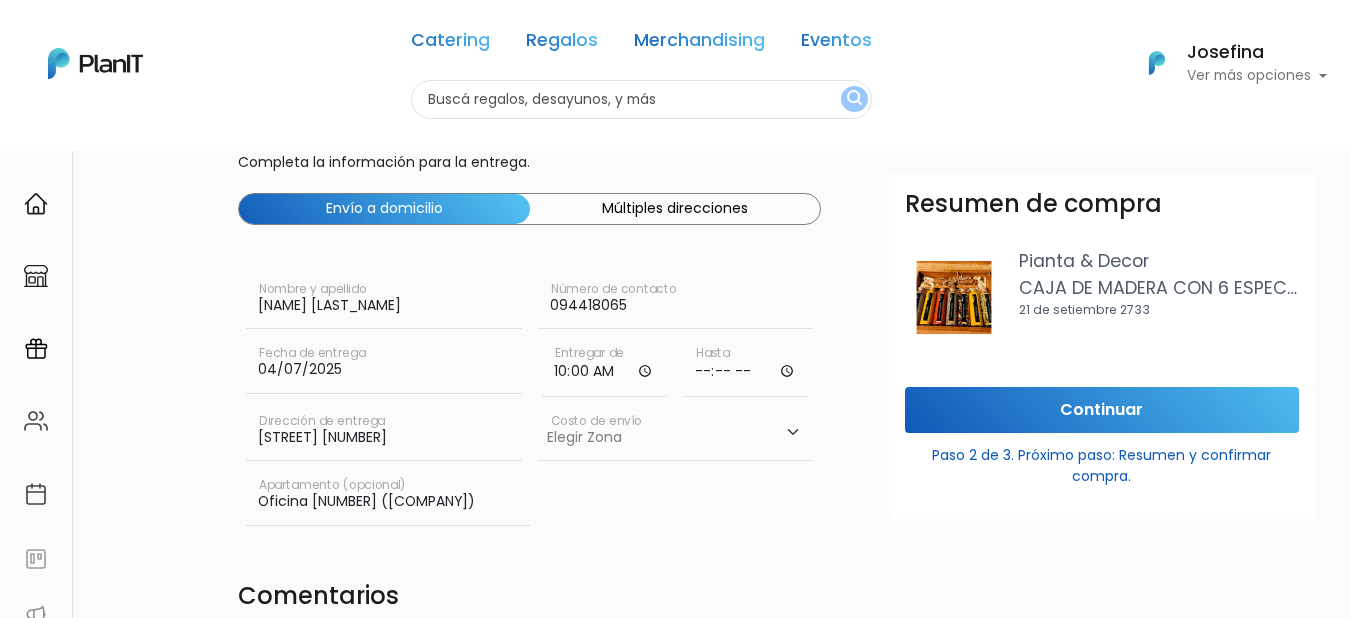 type on "10:00" 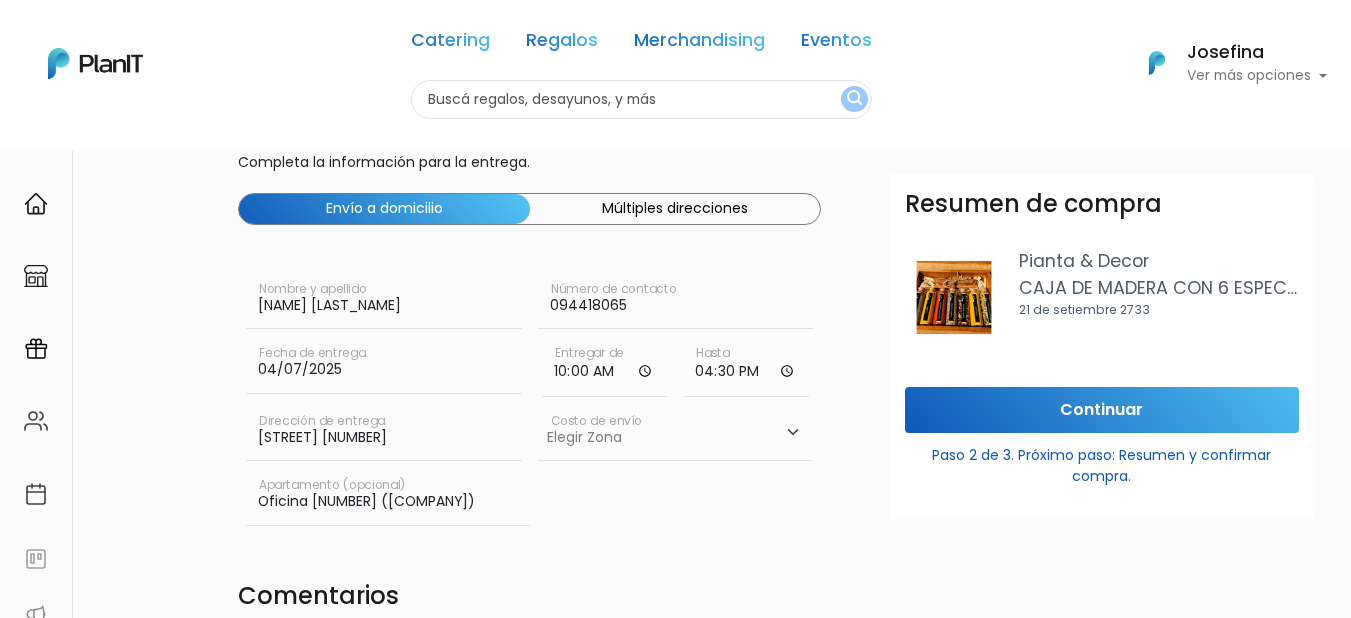 type on "16:30" 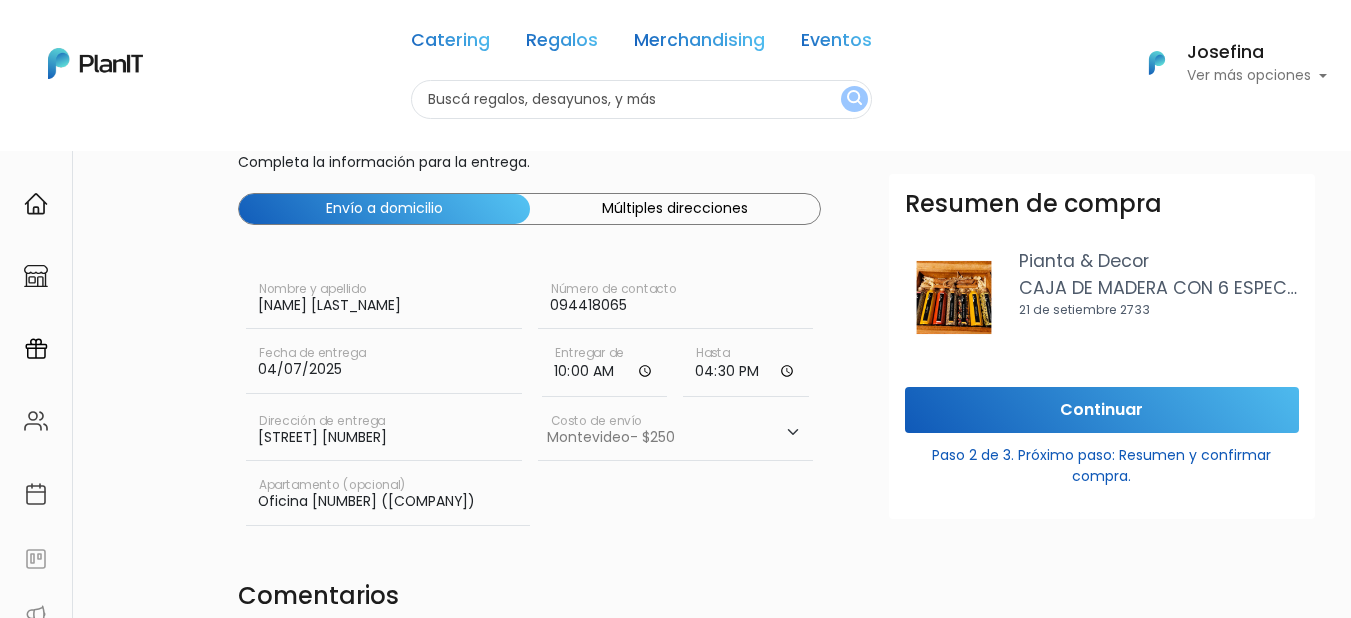 click on "Elegir Zona Zona américa- $600
Montevideo- $250" at bounding box center (676, 433) 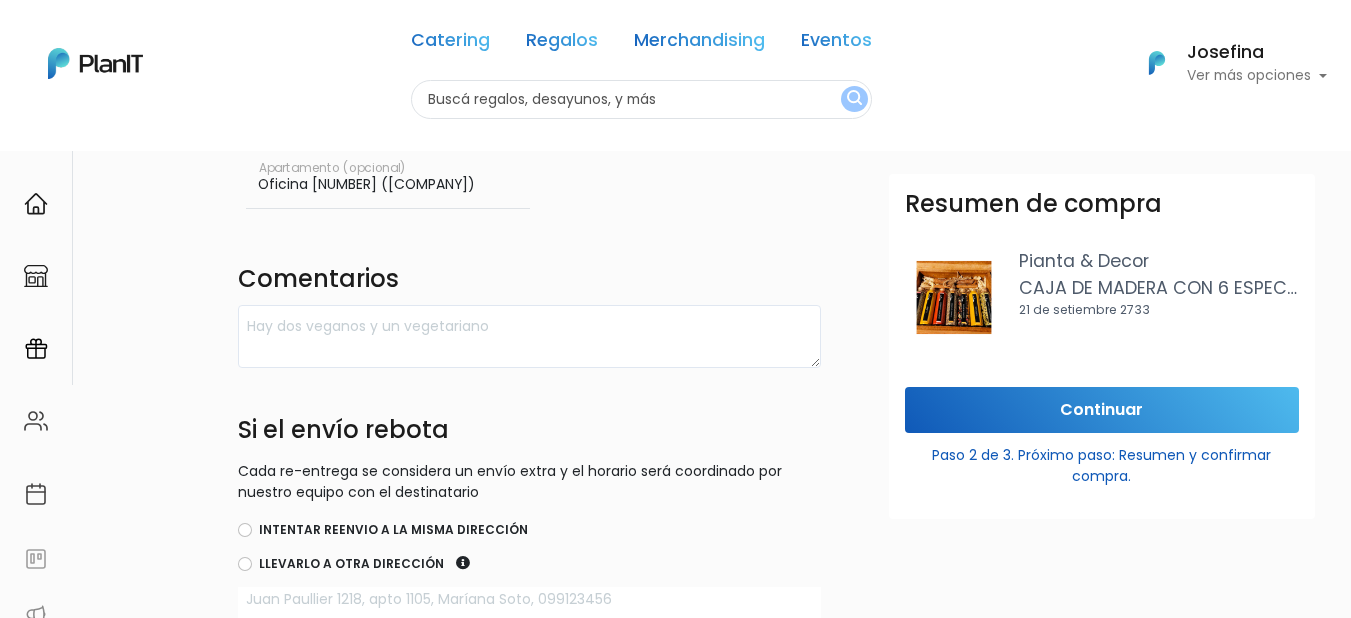scroll, scrollTop: 400, scrollLeft: 0, axis: vertical 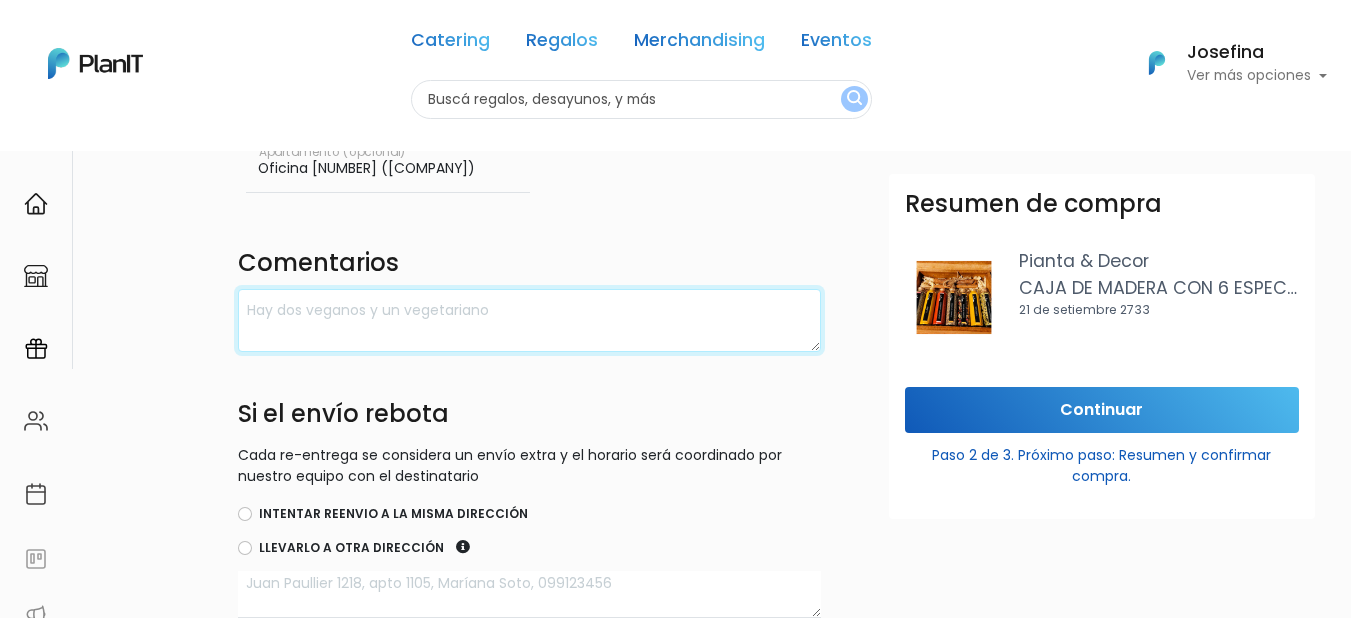 click at bounding box center (529, 320) 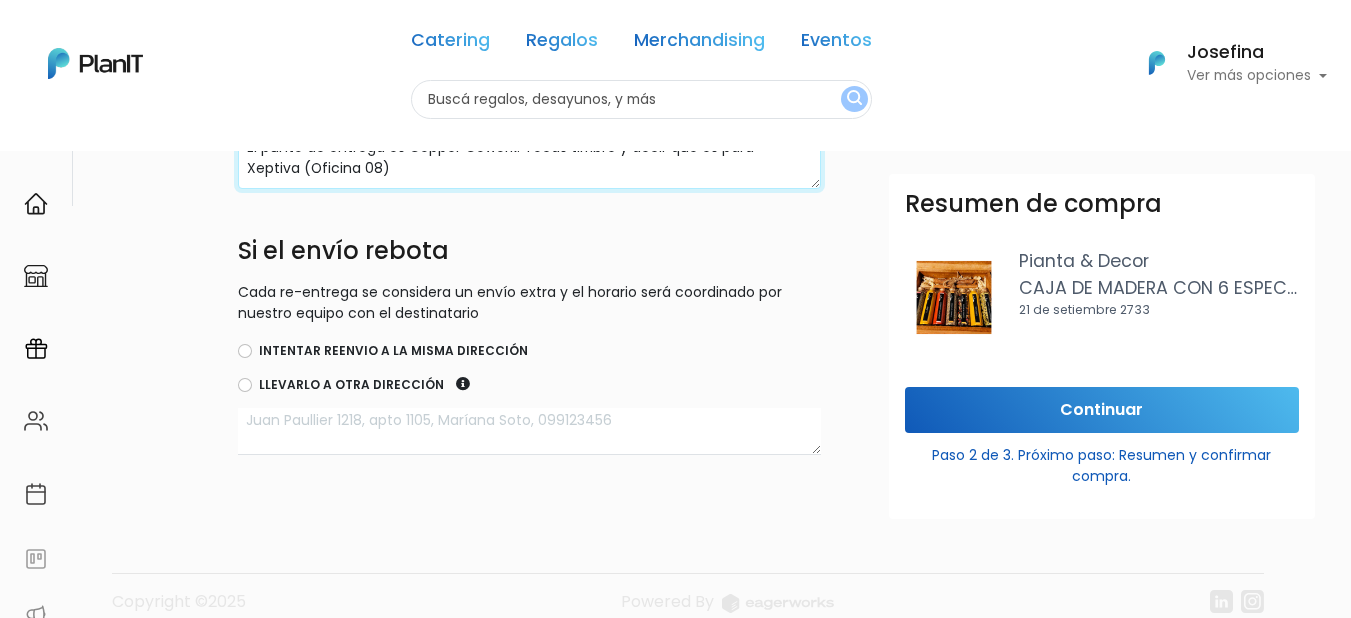 scroll, scrollTop: 567, scrollLeft: 0, axis: vertical 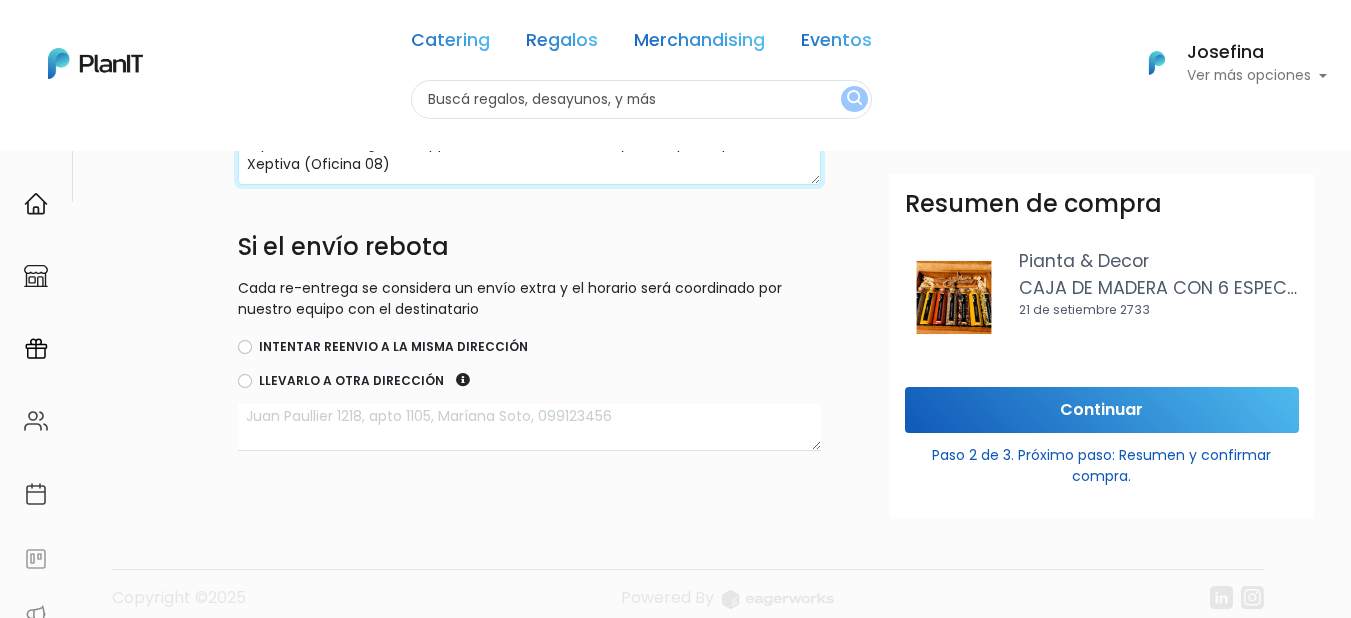 type on "El punto de entrega es Copper Cowork. Tocas timbre y decir que es para Xeptiva (Oficina 08)" 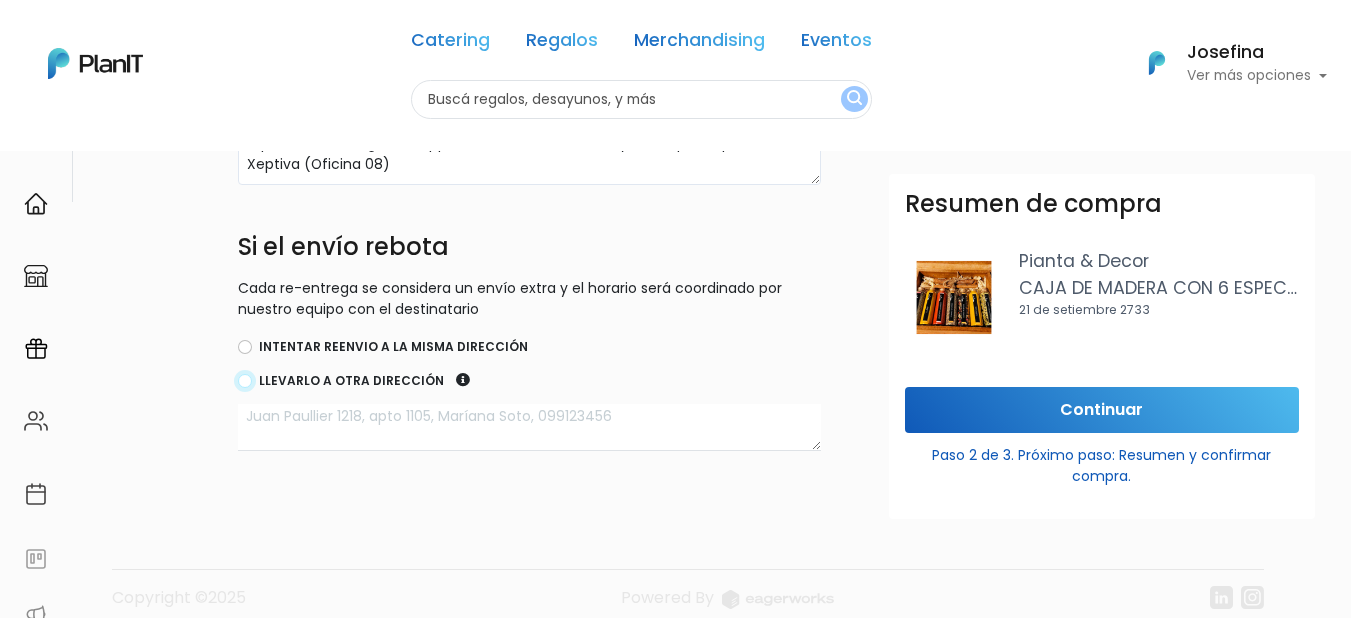click on "Llevarlo a otra dirección" at bounding box center [245, 381] 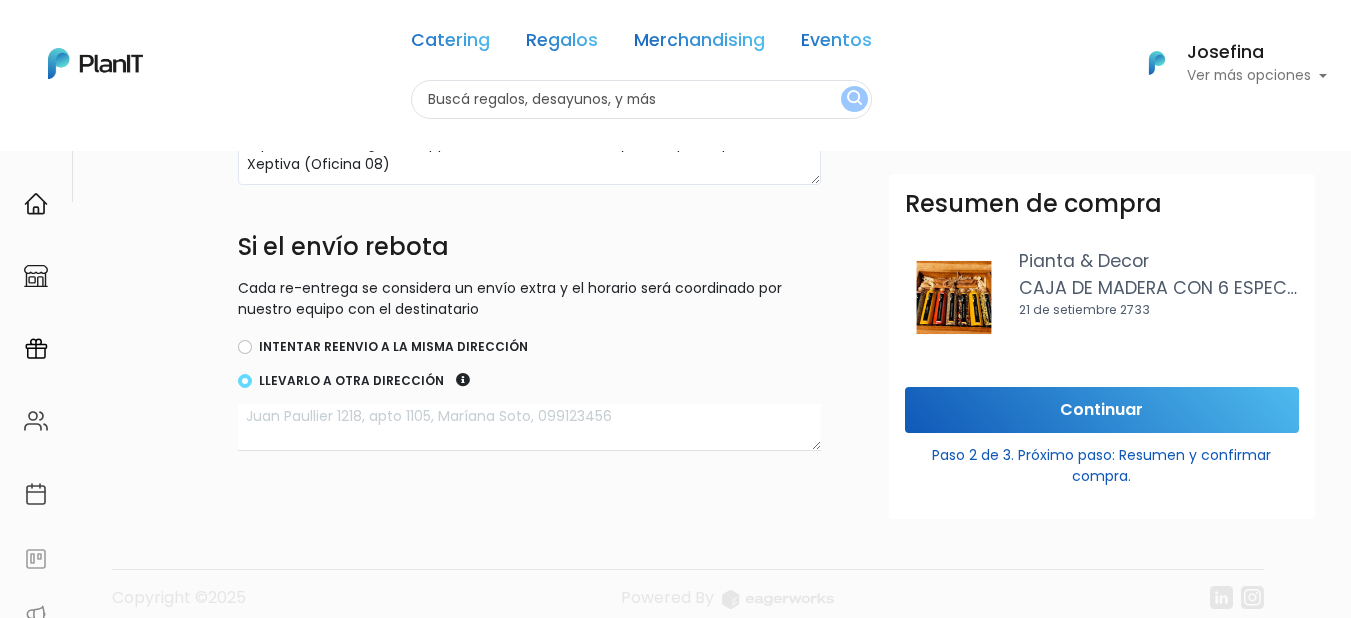click at bounding box center [529, 427] 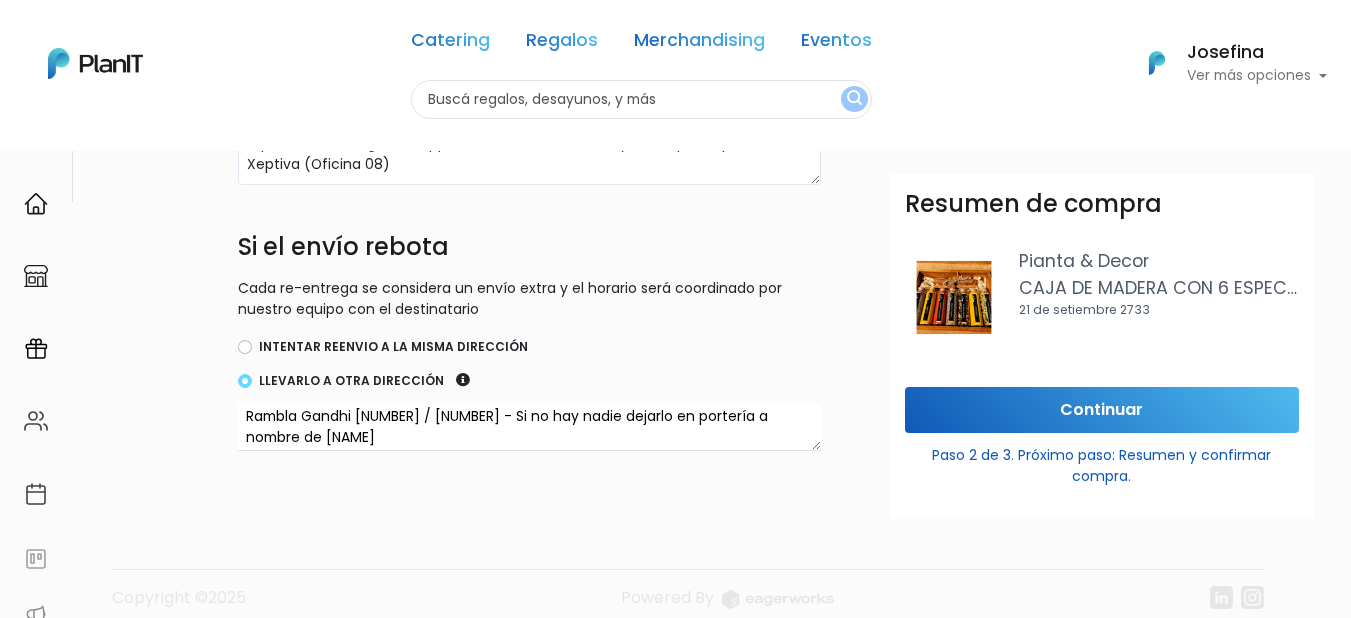 type on "Rambla Gandhi [NUMBER] / [NUMBER] - Si no hay nadie dejarlo en portería a nombre de [NAME]" 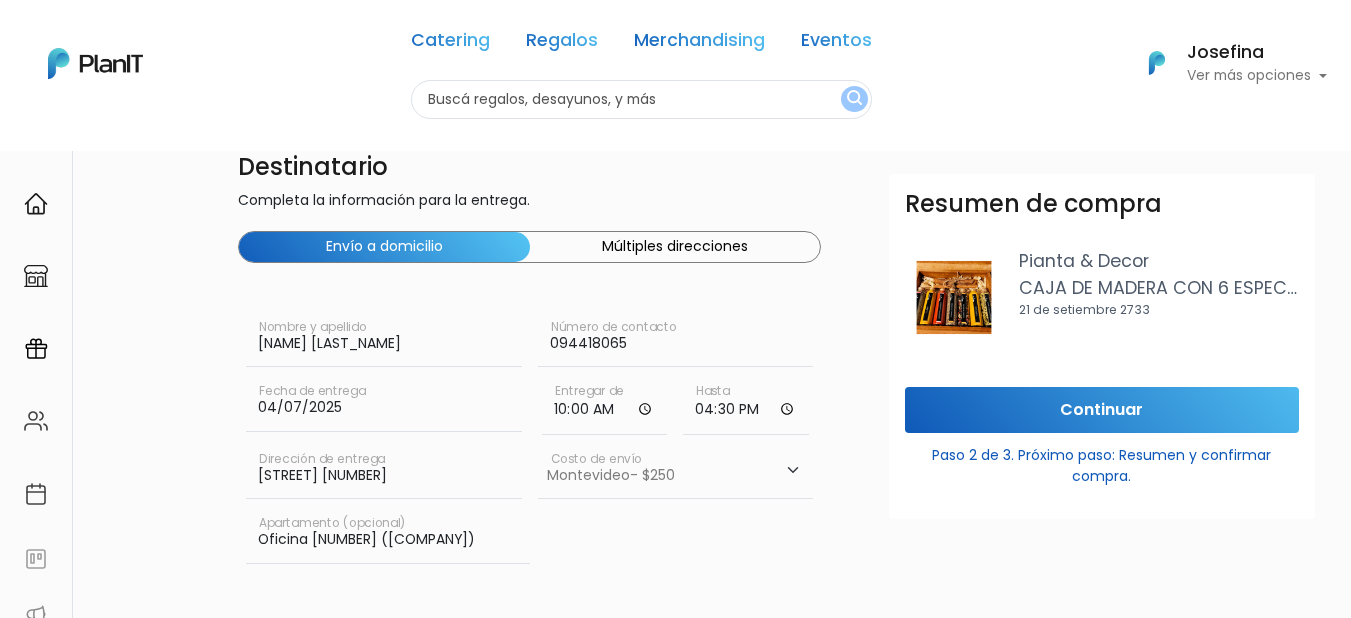 scroll, scrollTop: 0, scrollLeft: 0, axis: both 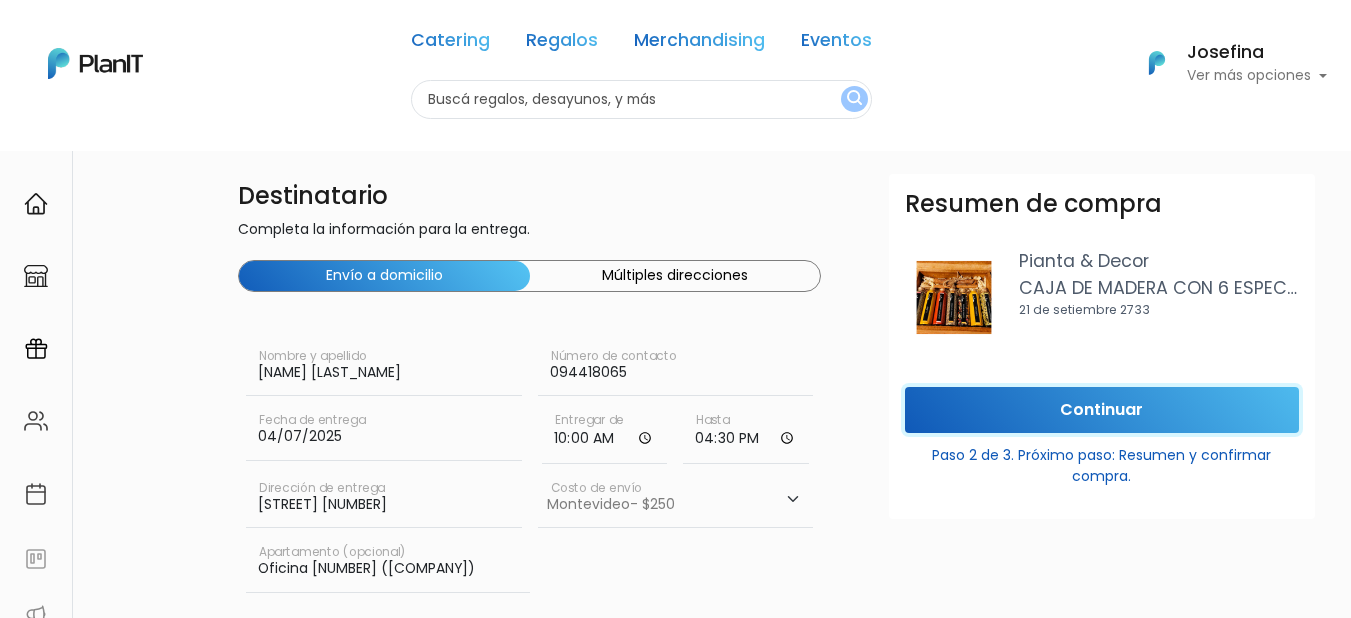 click on "Continuar" at bounding box center (1102, 410) 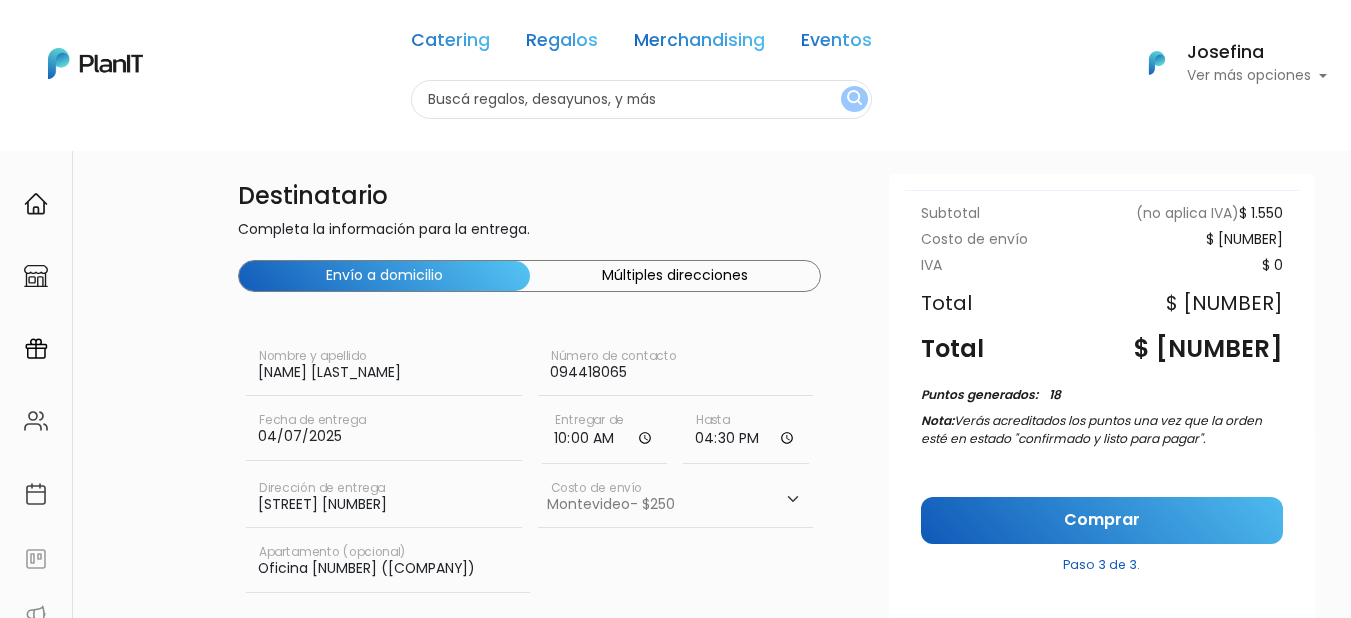 scroll, scrollTop: 279, scrollLeft: 0, axis: vertical 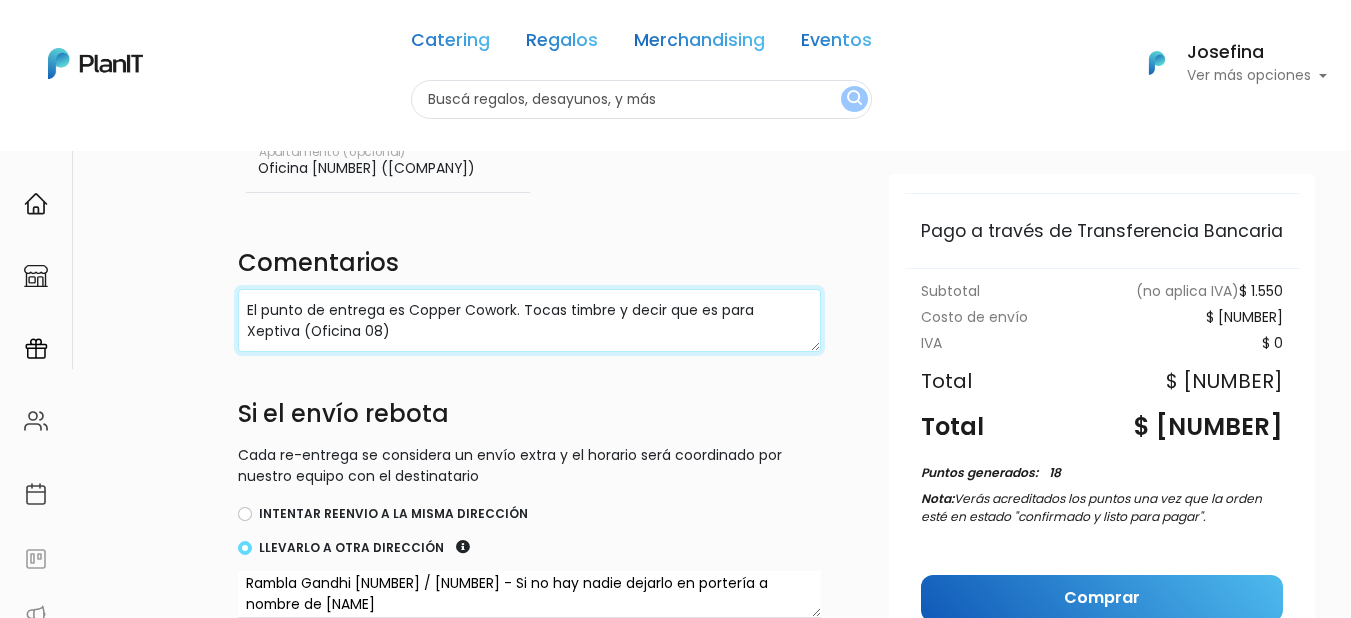 drag, startPoint x: 248, startPoint y: 305, endPoint x: 375, endPoint y: 343, distance: 132.56319 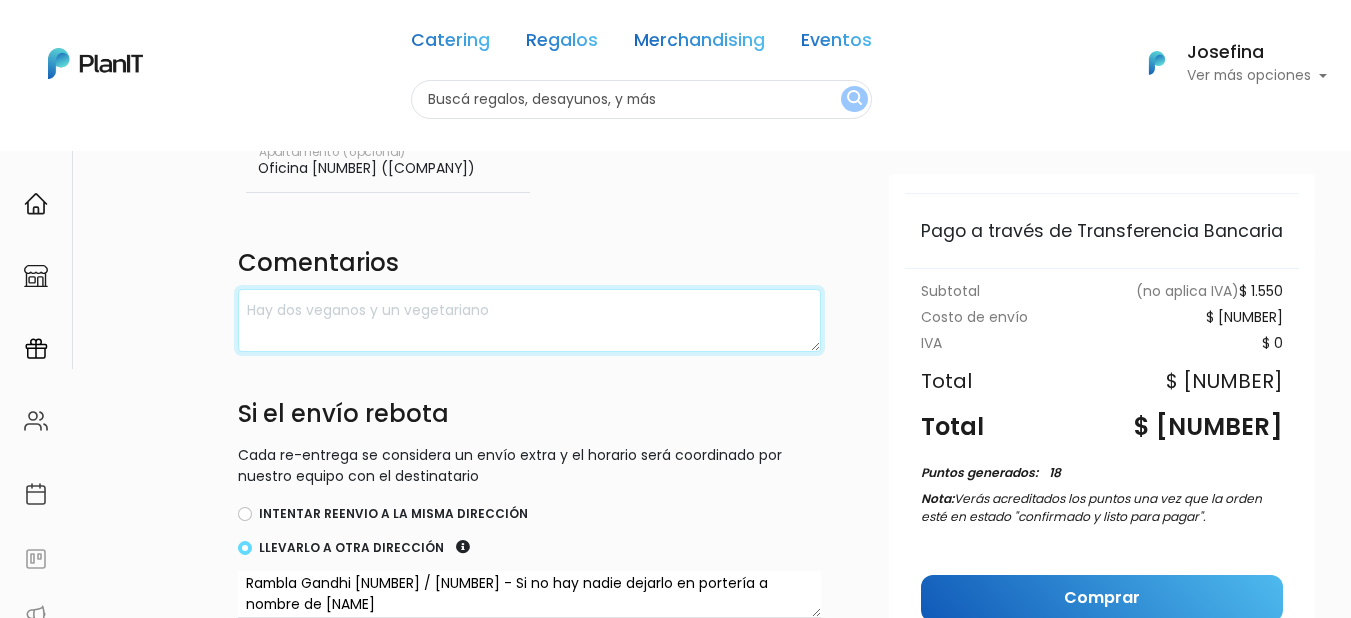 click at bounding box center [529, 320] 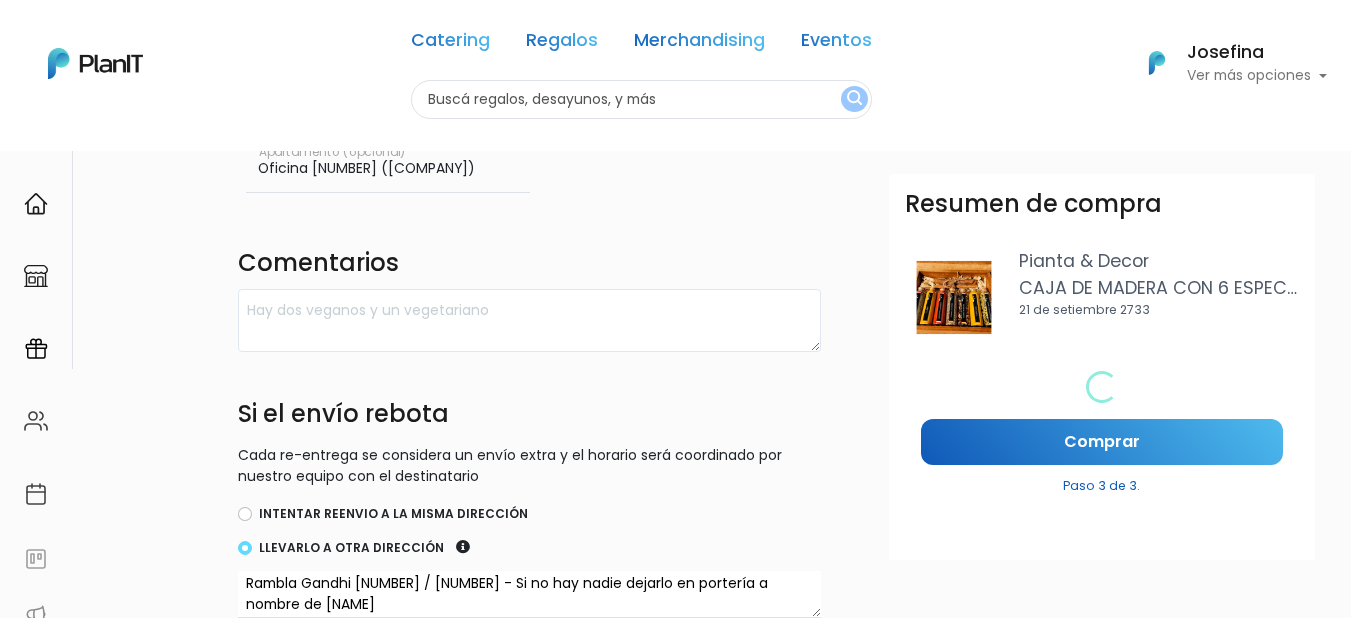 scroll, scrollTop: 0, scrollLeft: 0, axis: both 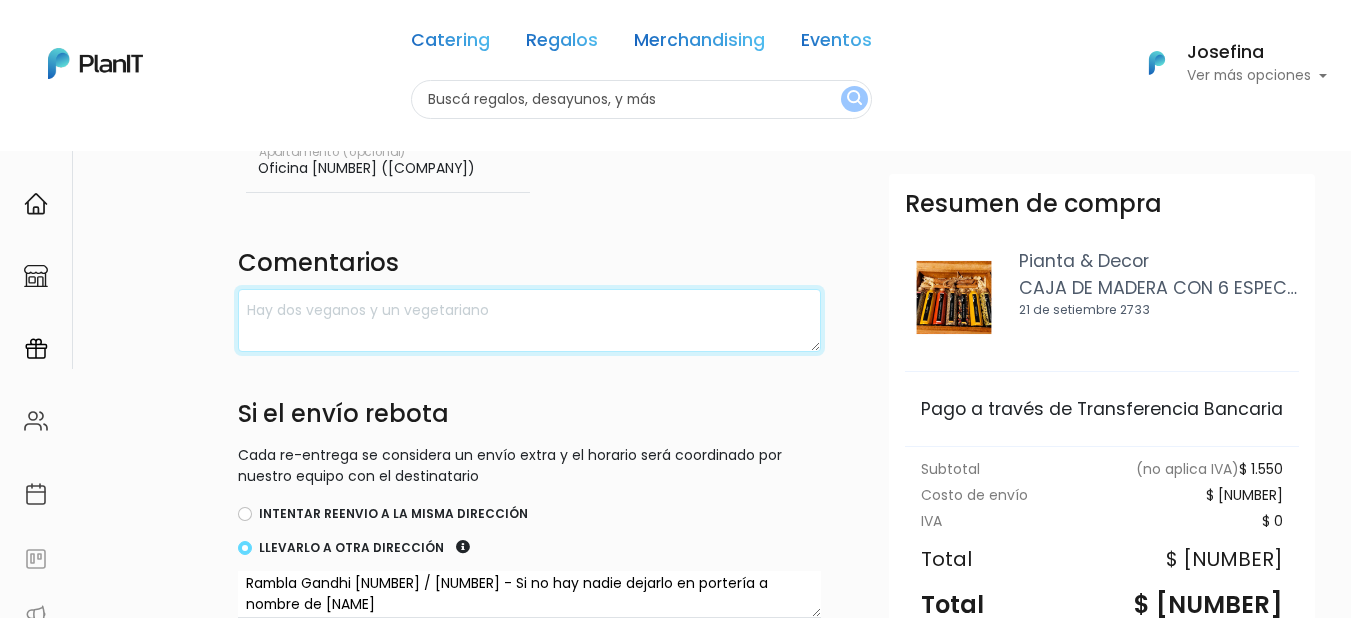 click at bounding box center [529, 320] 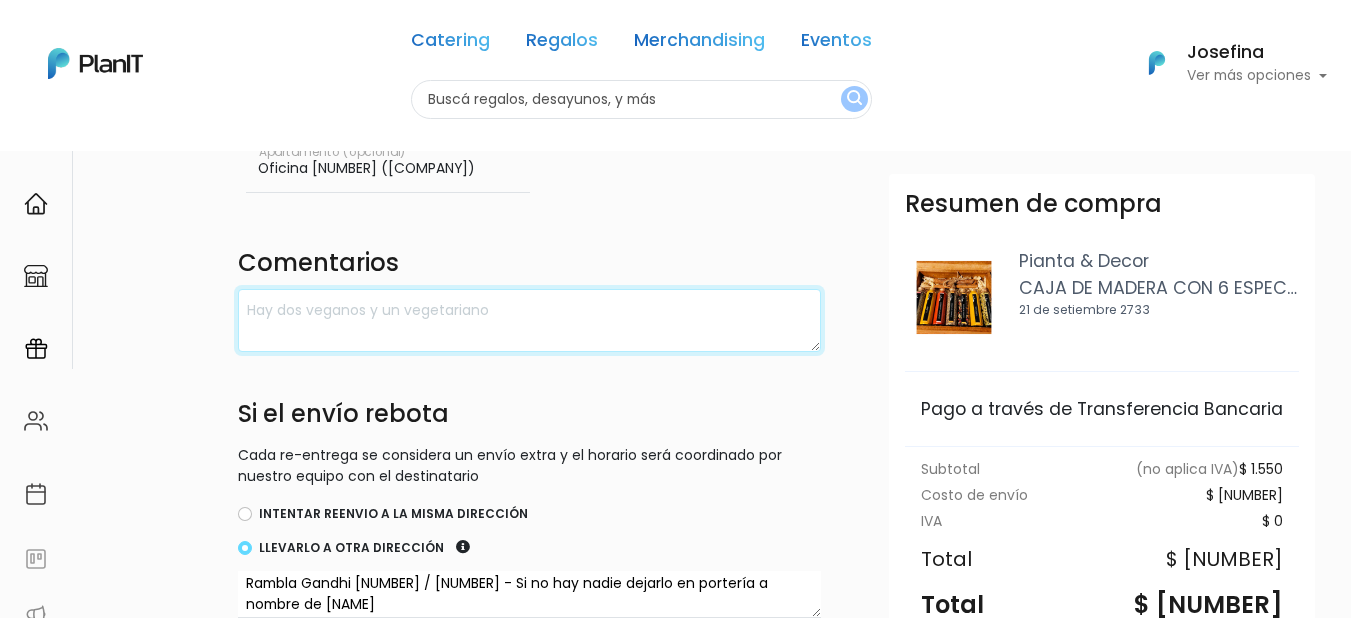 click at bounding box center (529, 320) 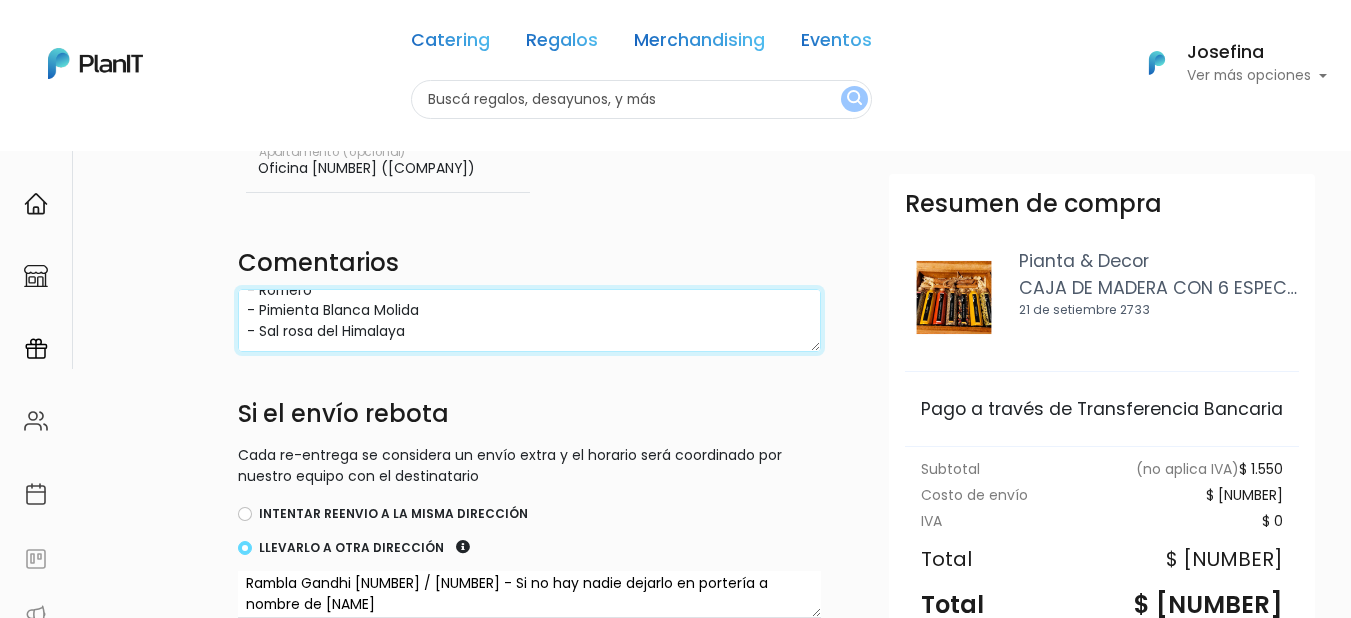 scroll, scrollTop: 95, scrollLeft: 0, axis: vertical 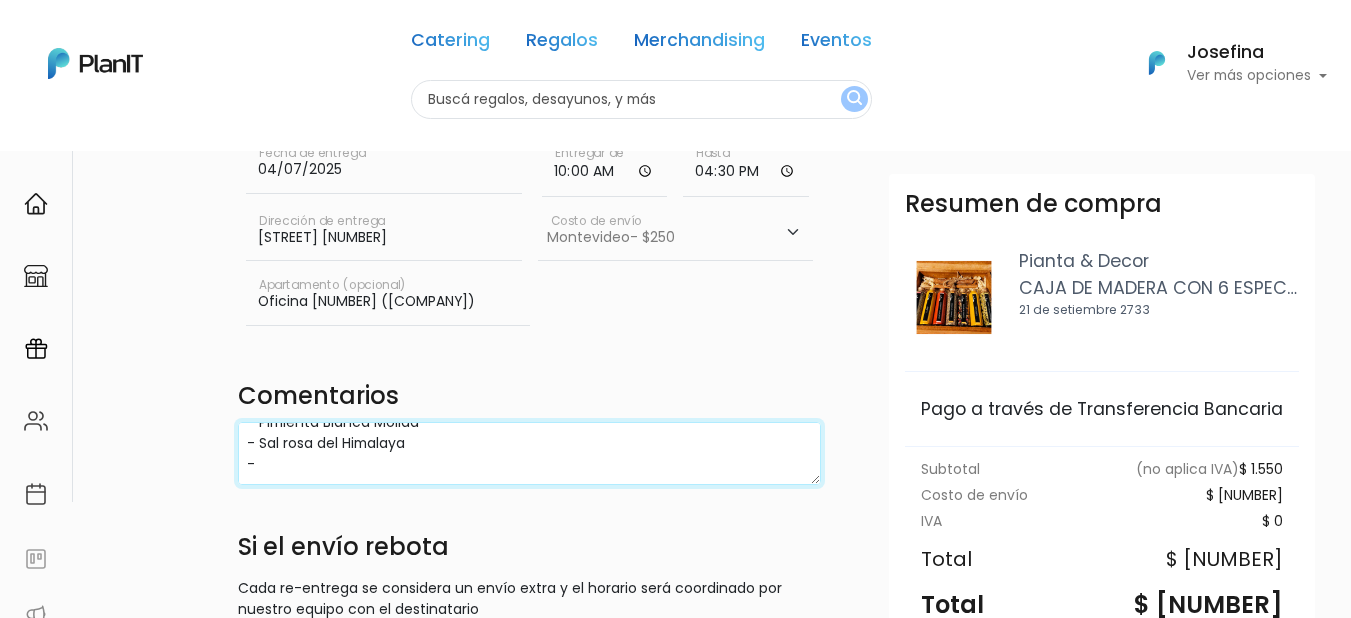 type on "Especias:
- Tomillo
- Comino Molido
- Romero
- Pimienta Blanca Molida
- Sal rosa del Himalaya
-" 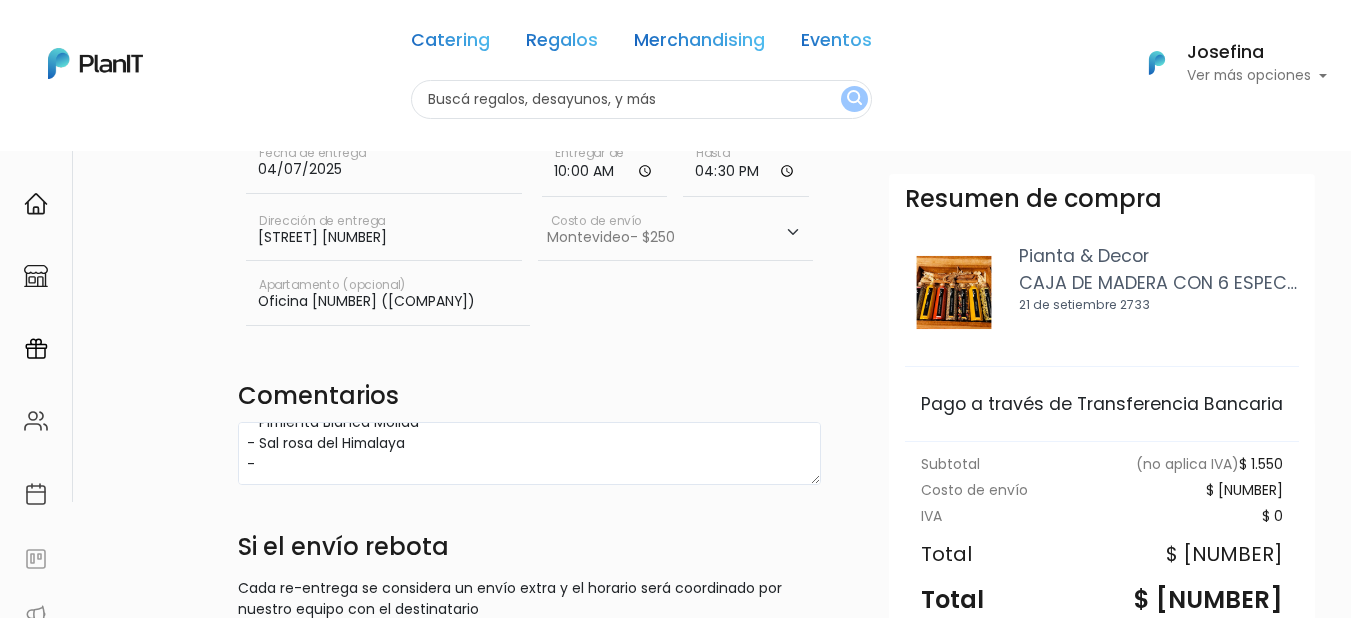 scroll, scrollTop: 0, scrollLeft: 0, axis: both 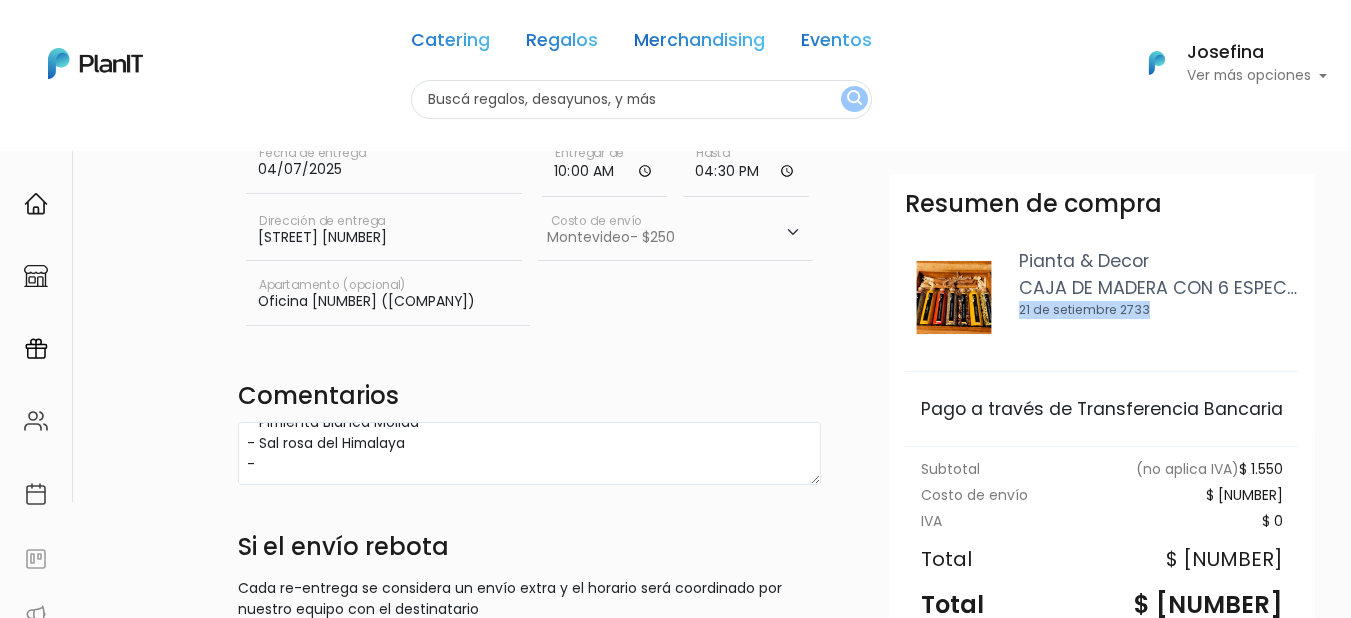drag, startPoint x: 1016, startPoint y: 306, endPoint x: 1161, endPoint y: 303, distance: 145.03104 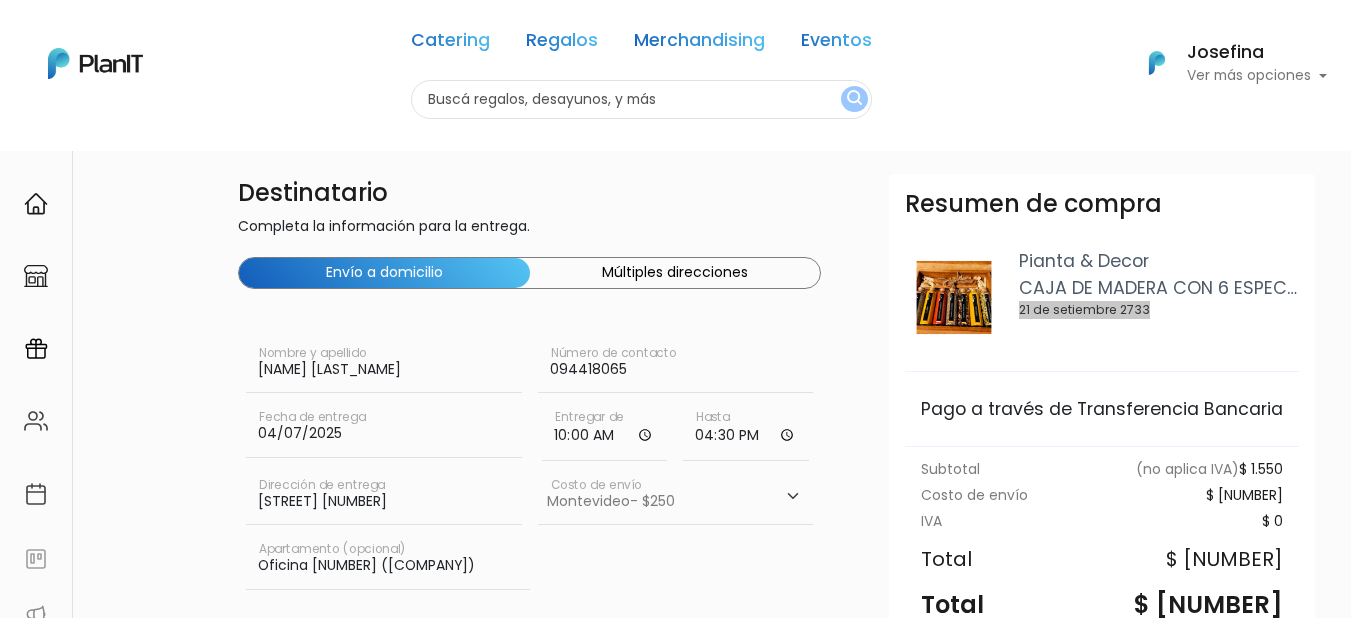 scroll, scrollTop: 0, scrollLeft: 0, axis: both 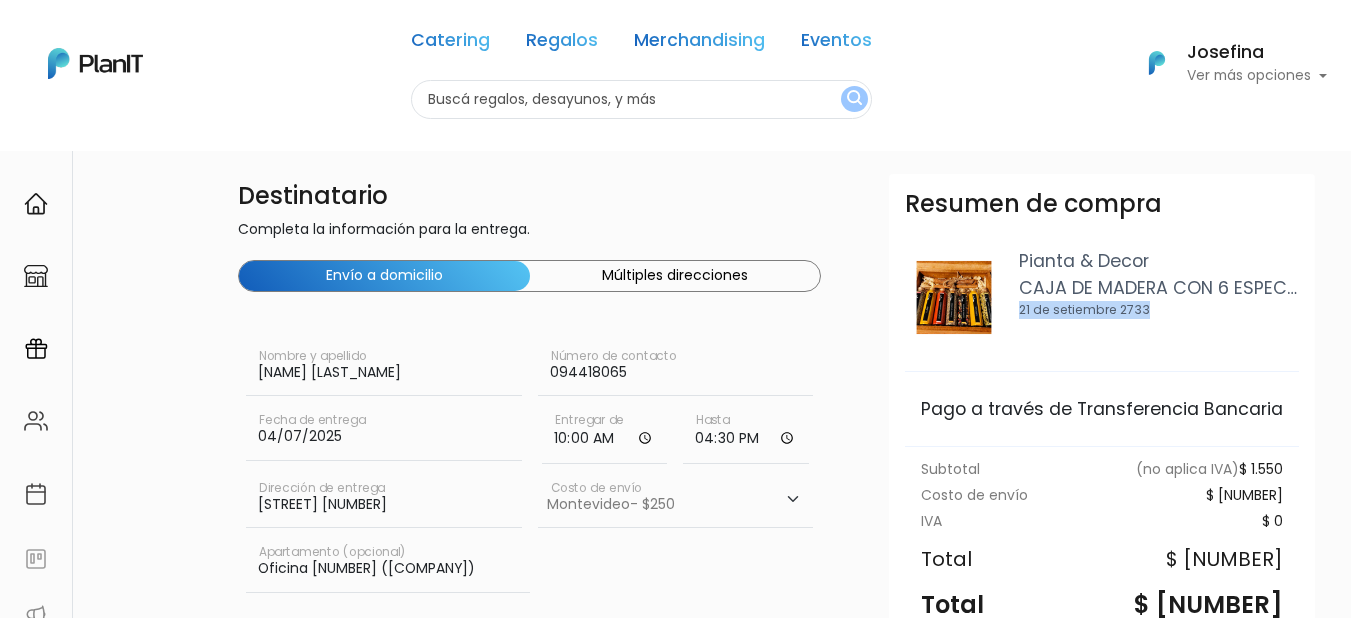 drag, startPoint x: 690, startPoint y: 268, endPoint x: 718, endPoint y: 341, distance: 78.18568 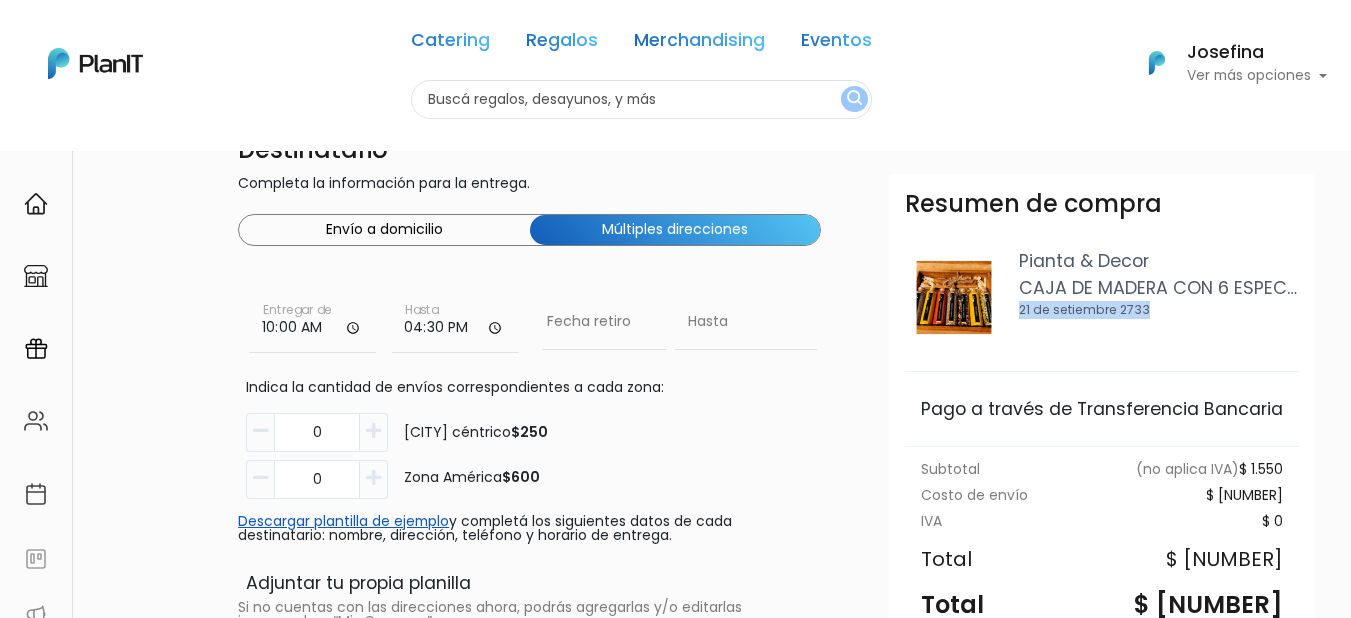 scroll, scrollTop: 33, scrollLeft: 0, axis: vertical 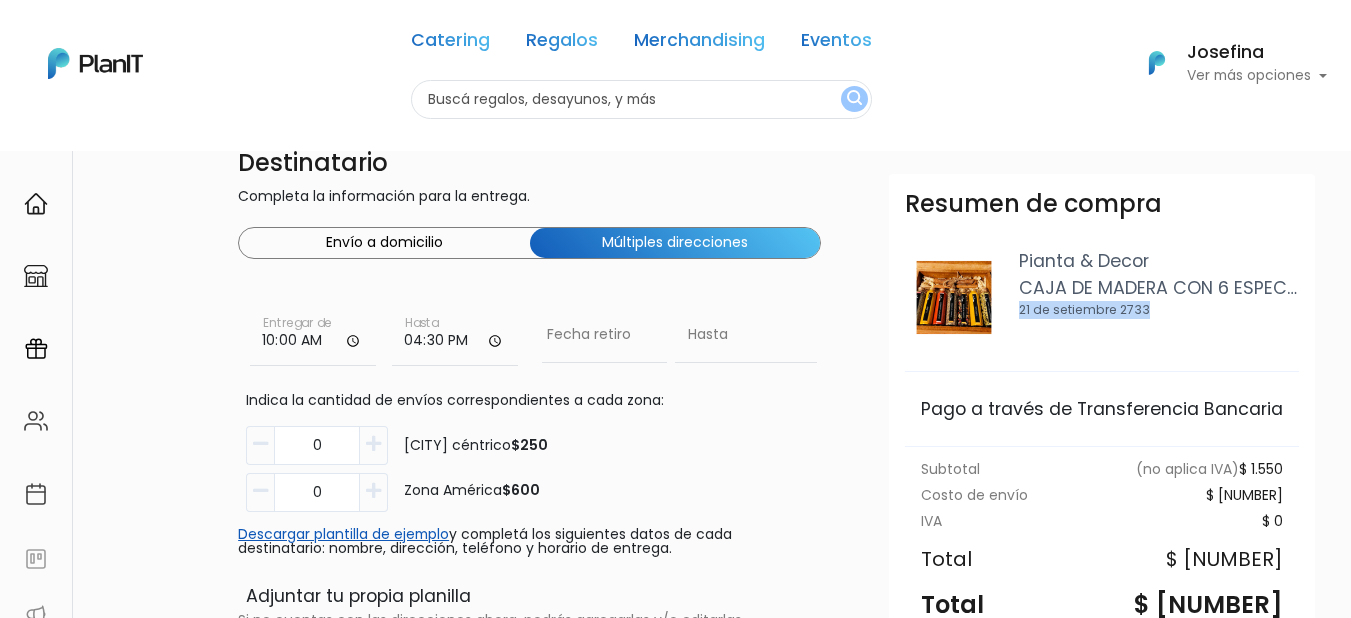 click on "Envío a domicilio" at bounding box center (384, 243) 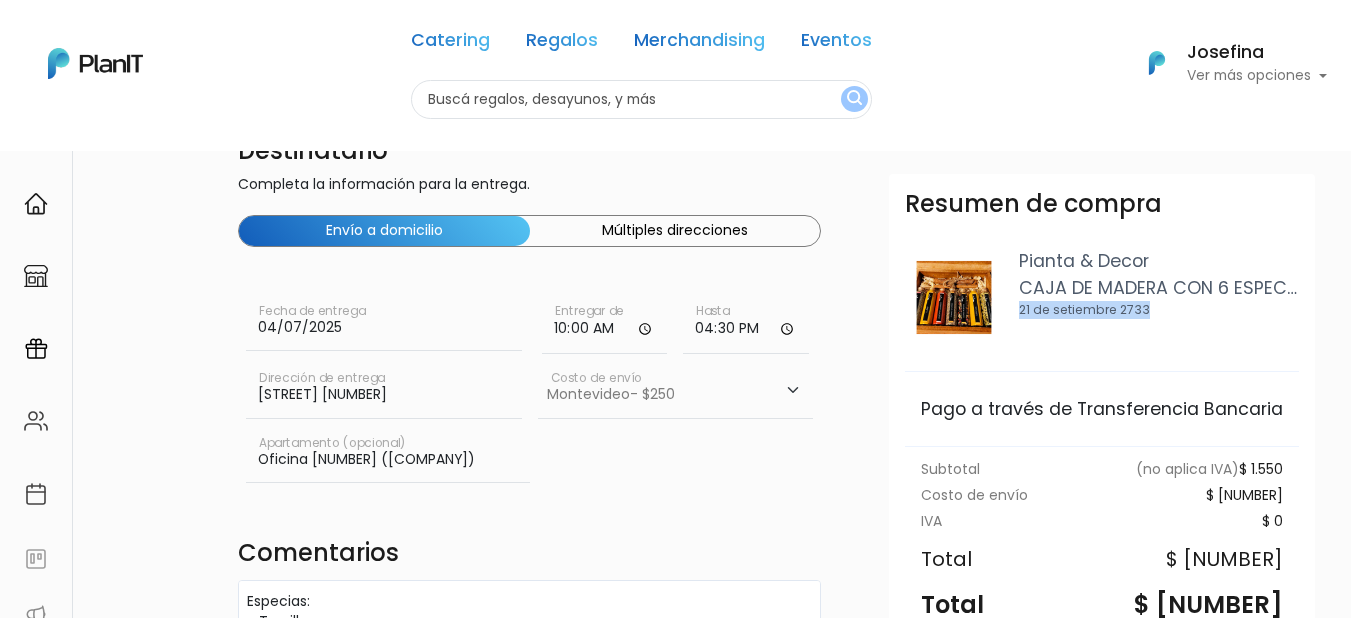 scroll, scrollTop: 0, scrollLeft: 0, axis: both 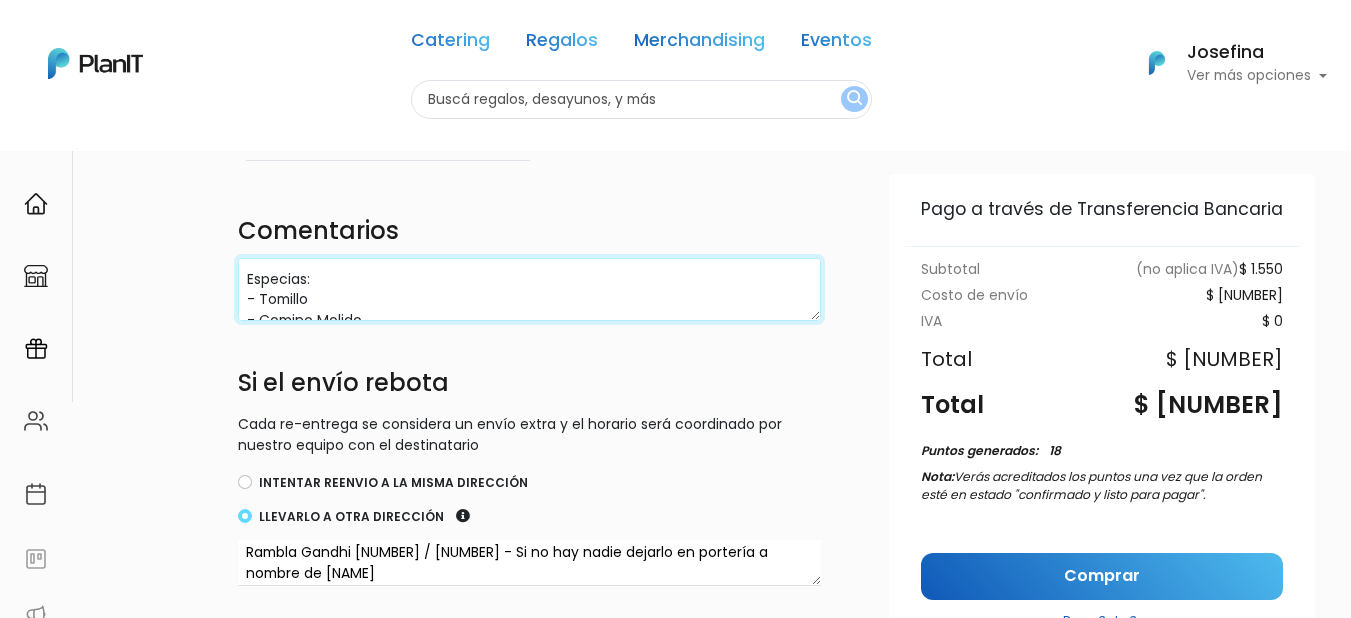 click on "Especias:
- Tomillo
- Comino Molido
- Romero
- Pimienta Blanca Molida
- Sal rosa del Himalaya
-" at bounding box center [529, 289] 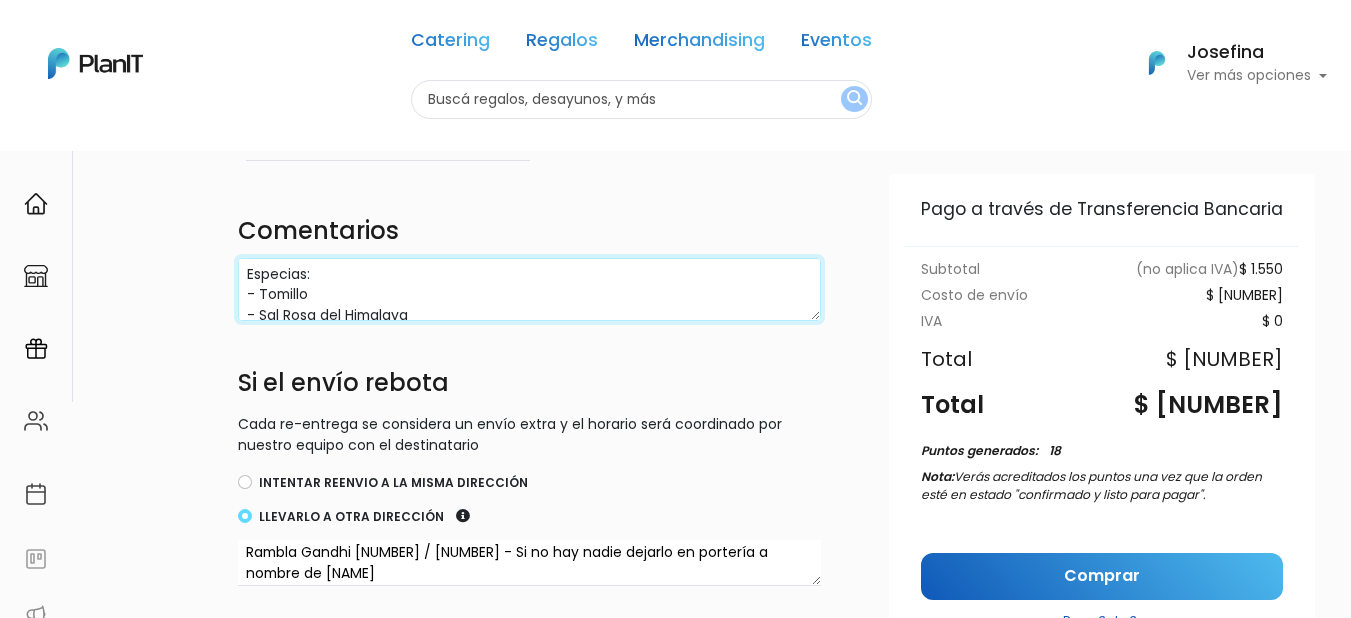scroll, scrollTop: 0, scrollLeft: 0, axis: both 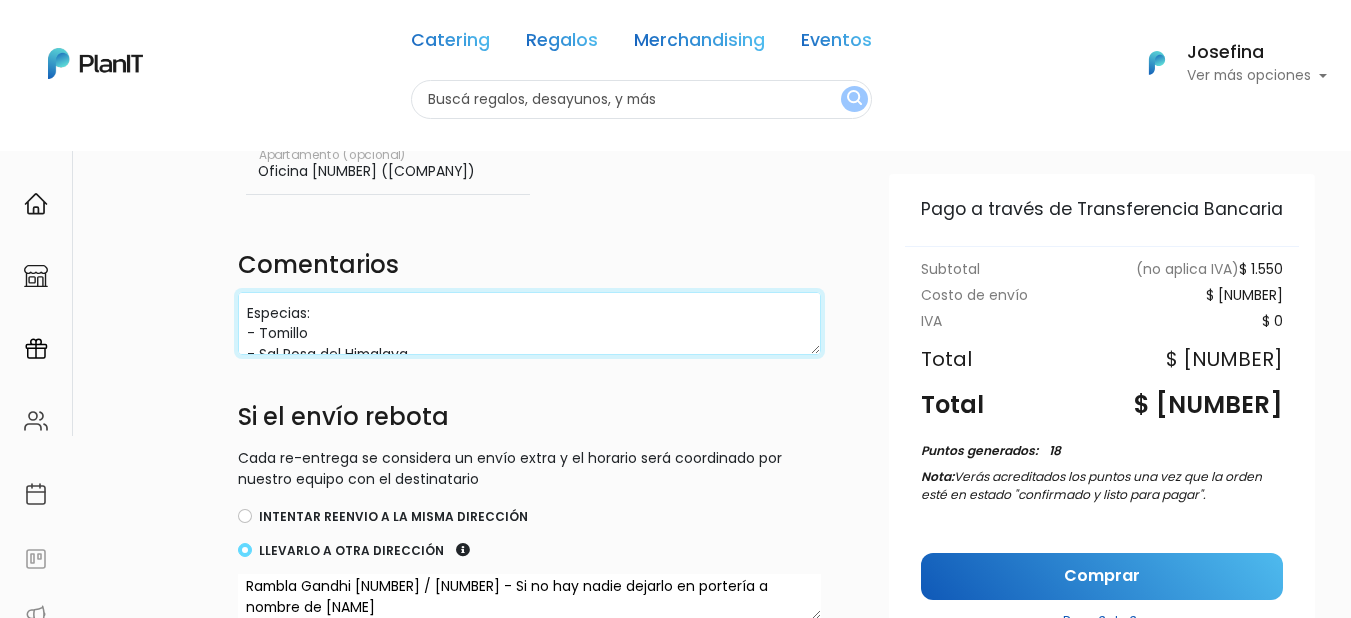 type on "Especias:
- Tomillo
- Sal Rosa del Himalaya
- Pimienta blanca molida
- Romero
- Comino molido
- Mostaza en polvo" 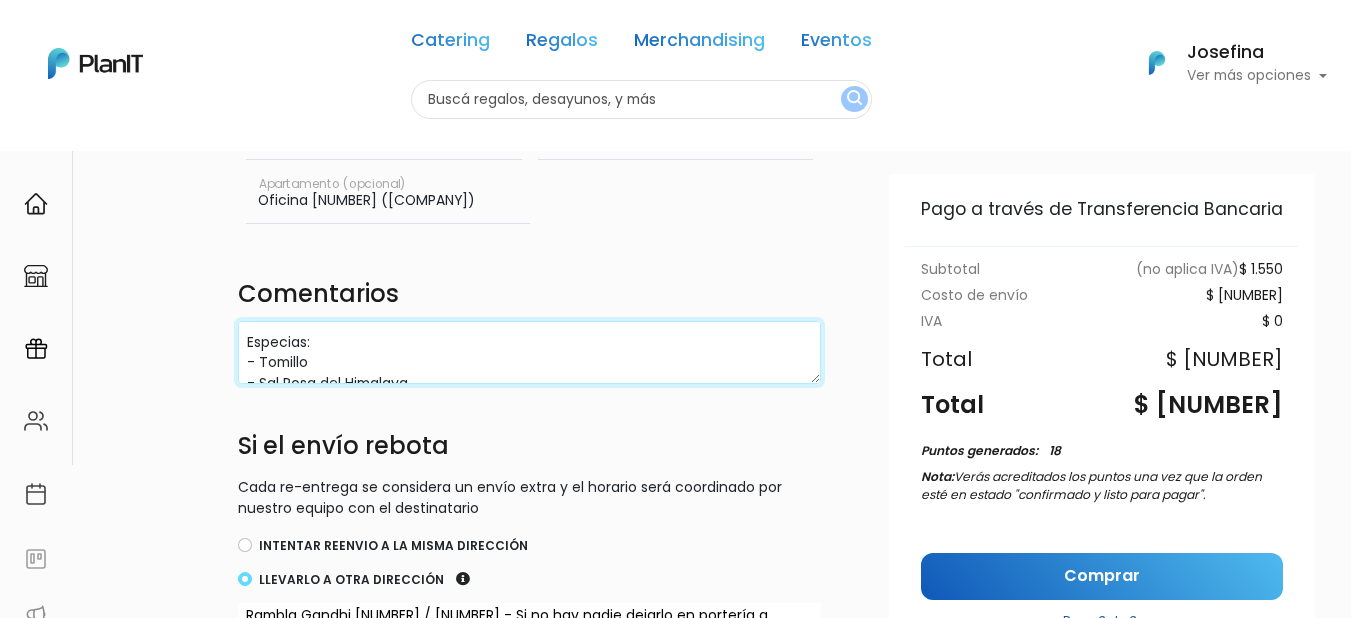 scroll, scrollTop: 0, scrollLeft: 0, axis: both 